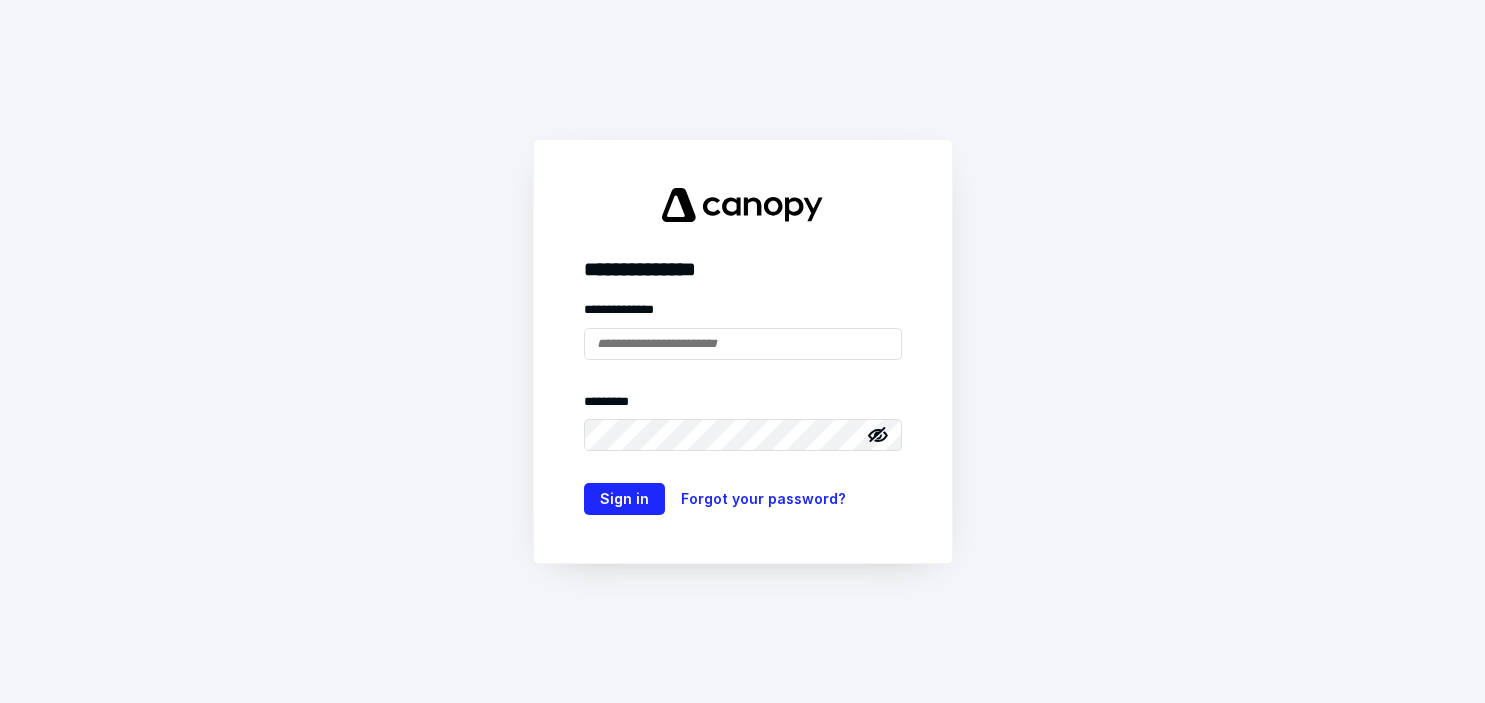 scroll, scrollTop: 0, scrollLeft: 0, axis: both 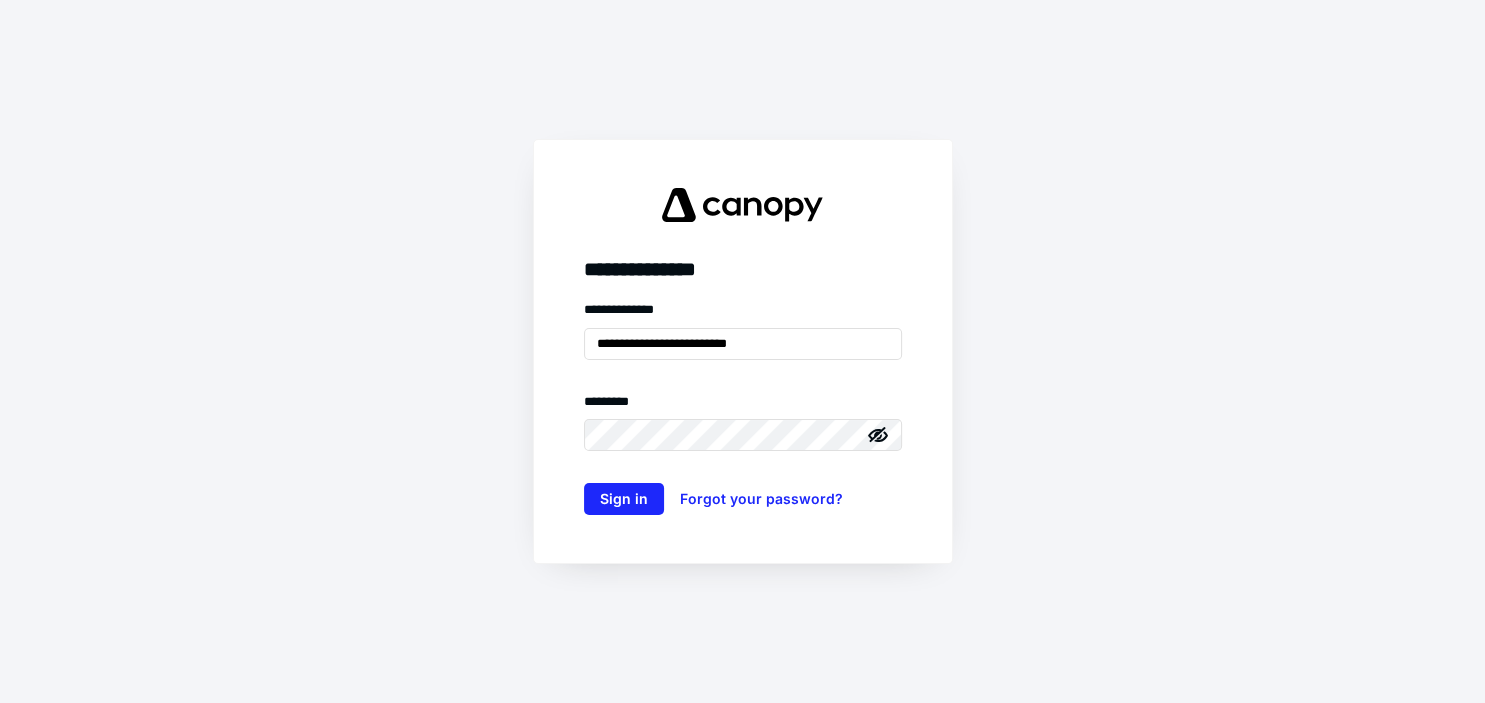 type on "**********" 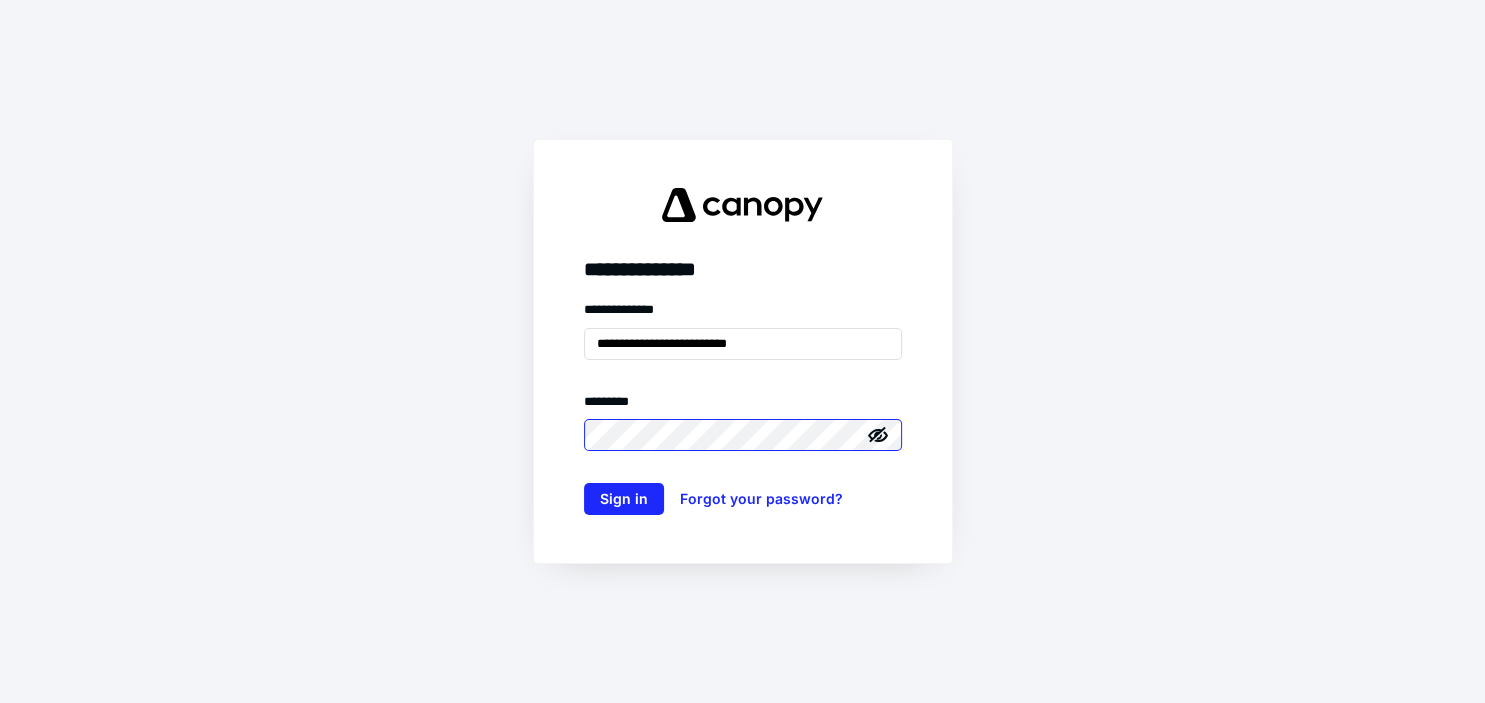 click on "Sign in" at bounding box center (624, 499) 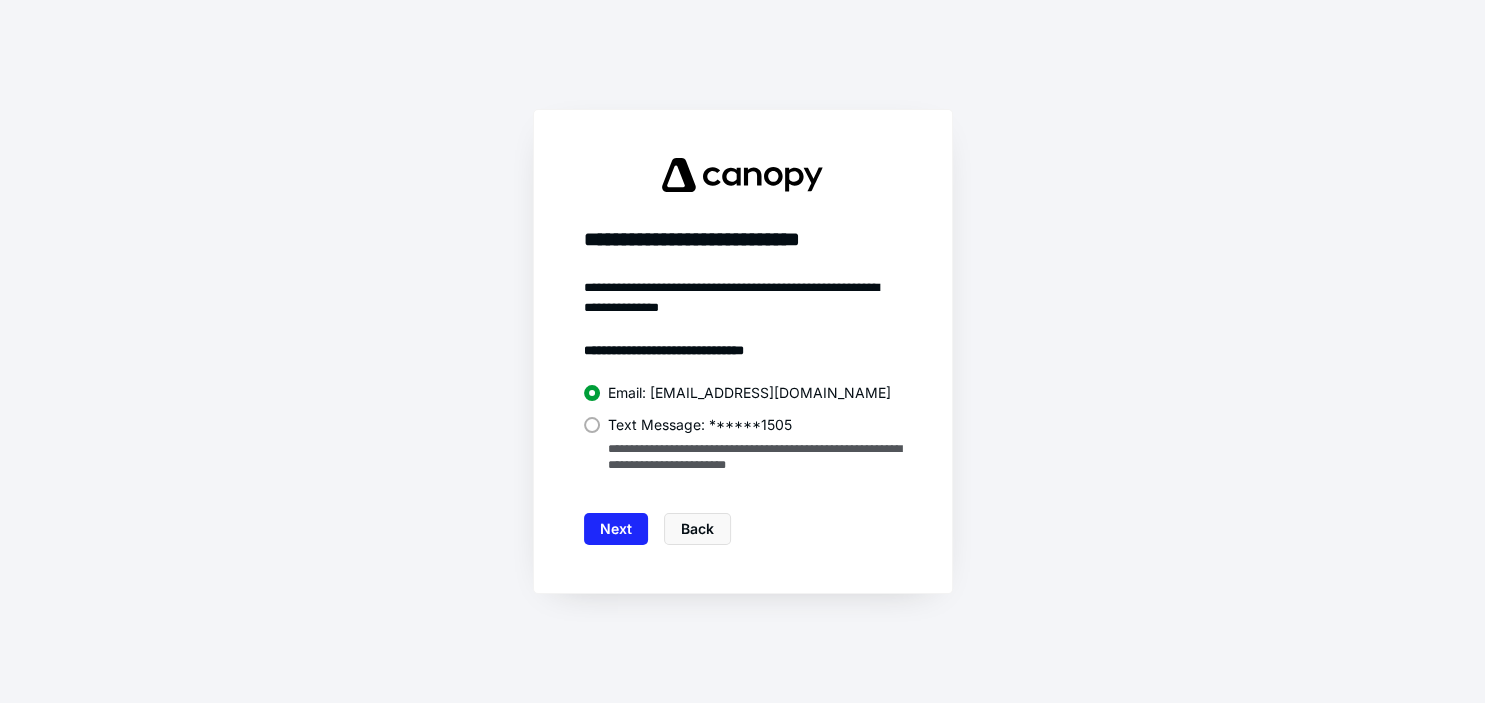 click at bounding box center [592, 425] 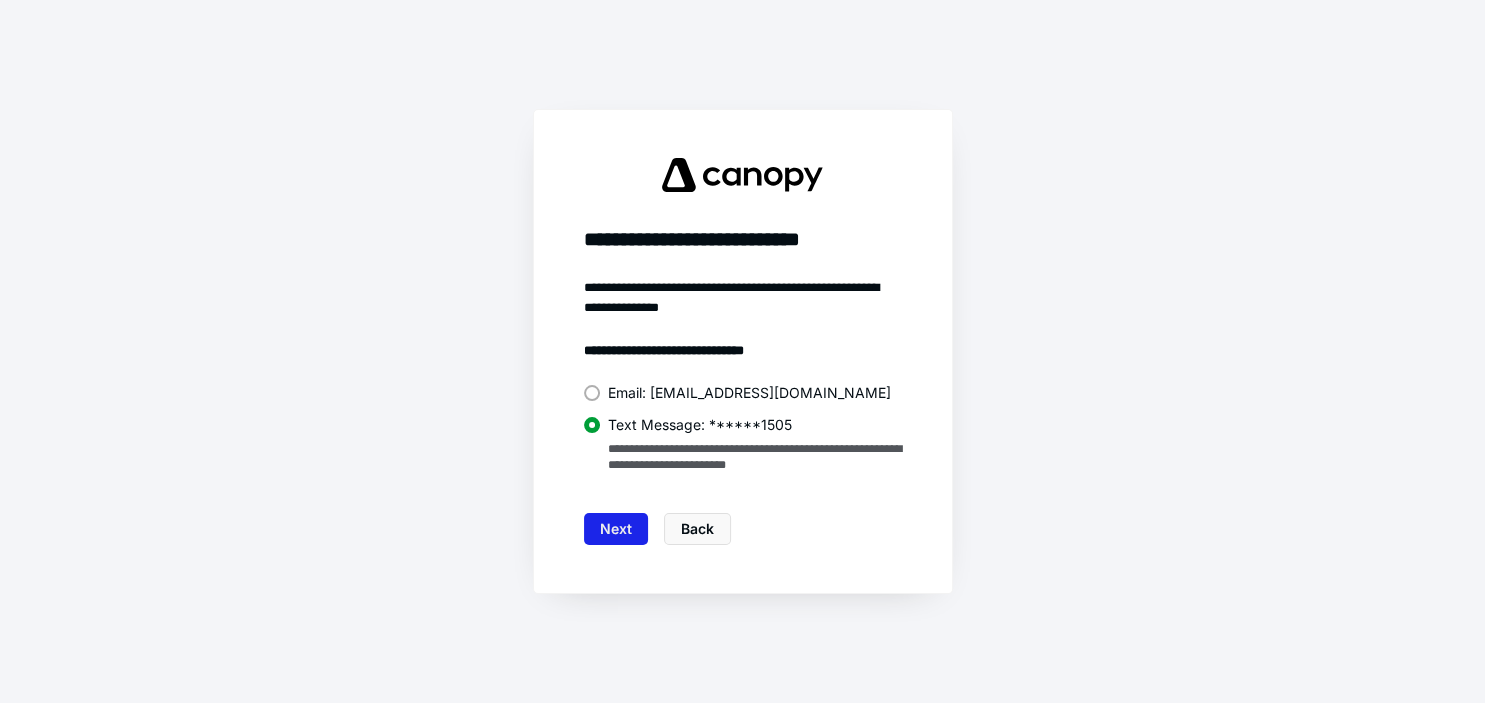 click on "Next" at bounding box center [616, 529] 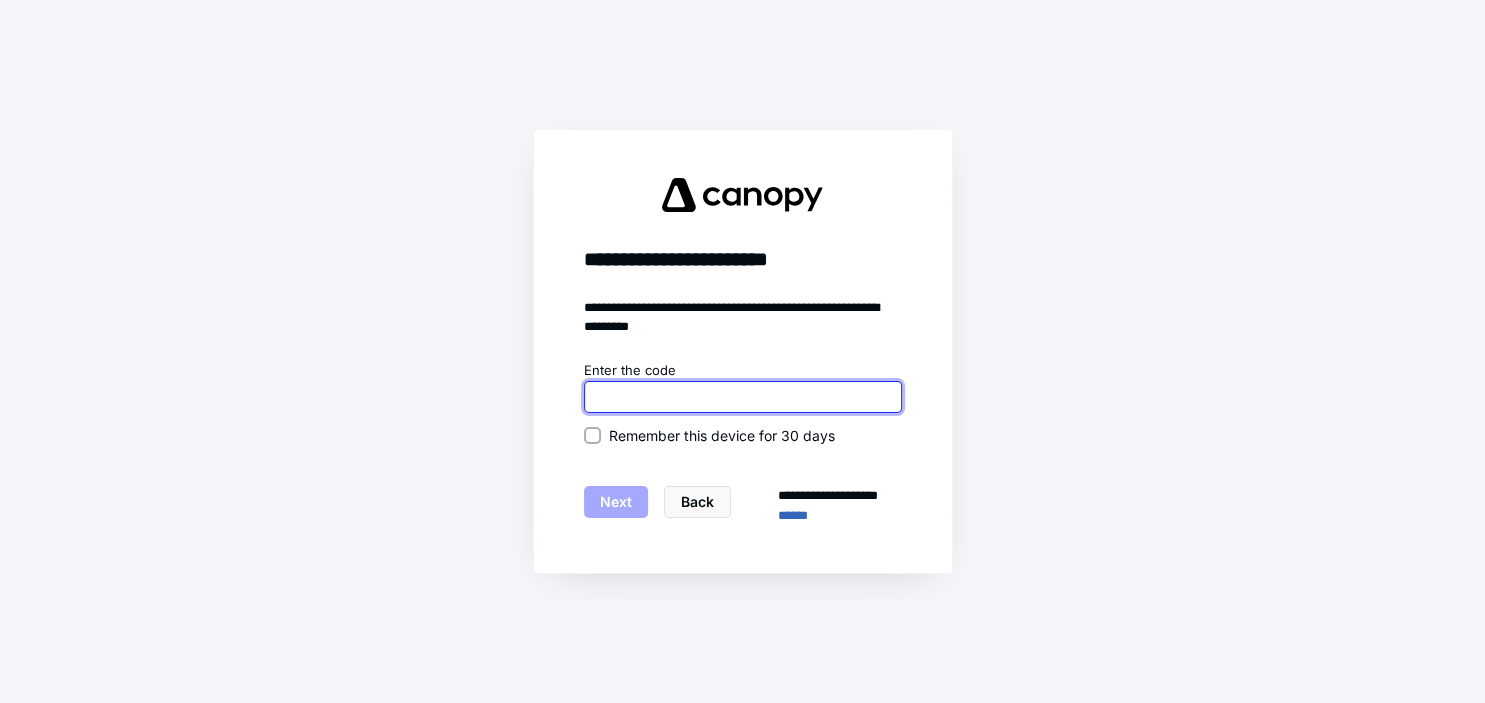 click at bounding box center [743, 397] 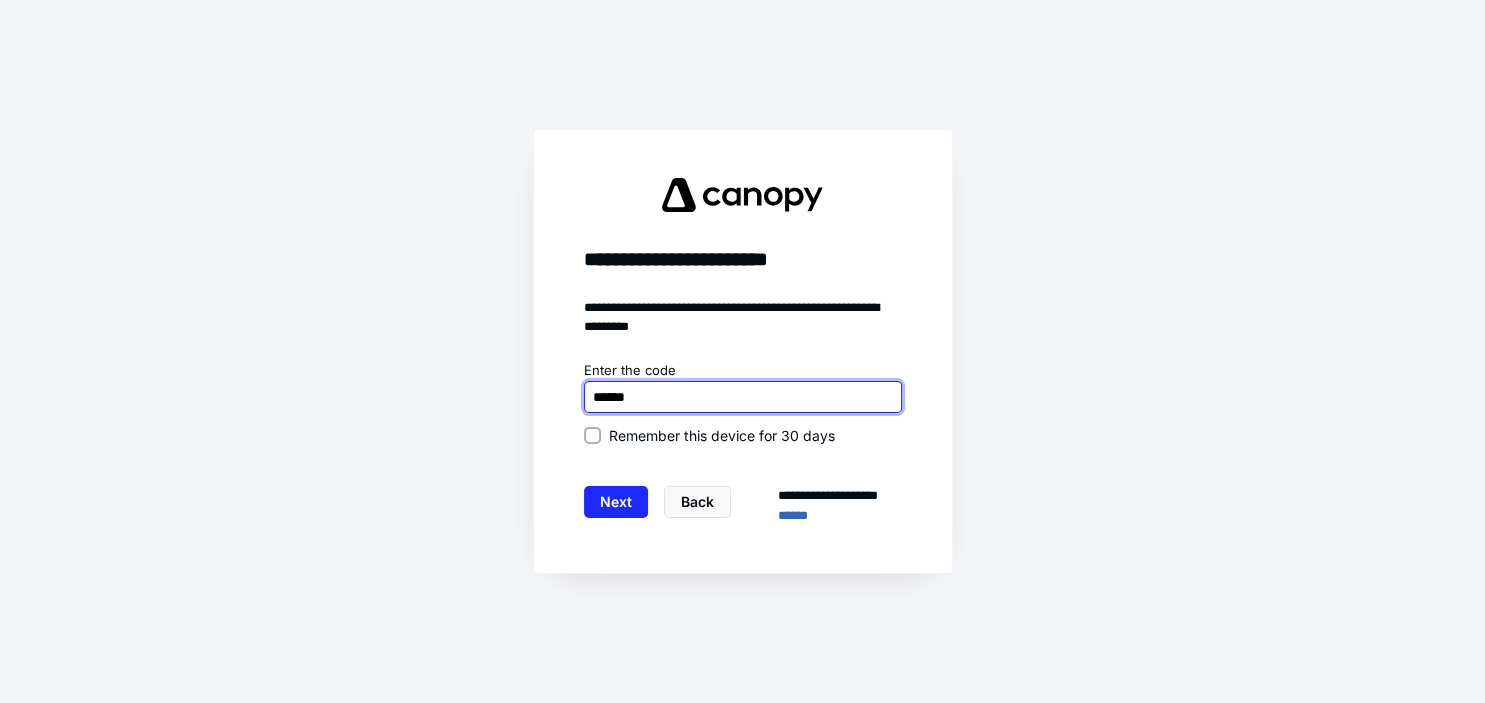 type on "******" 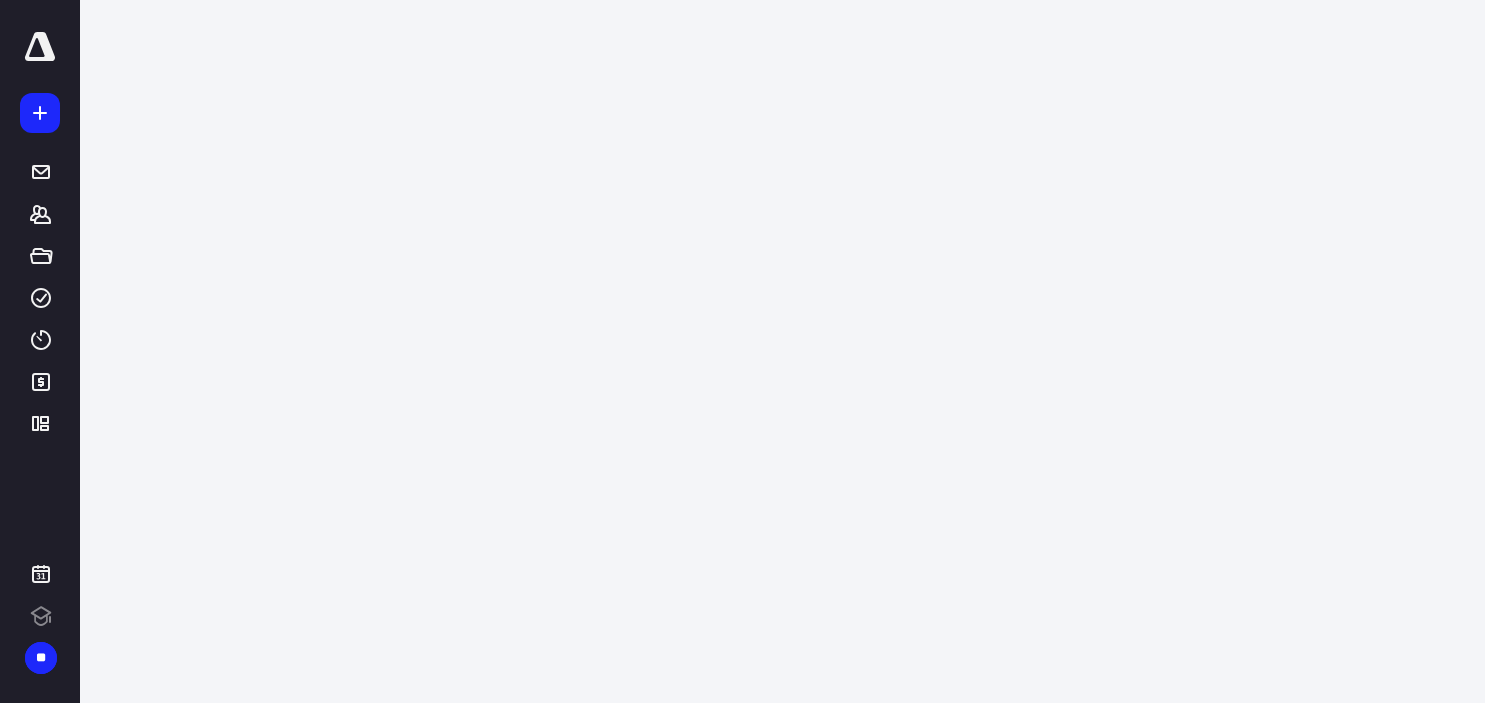 scroll, scrollTop: 0, scrollLeft: 0, axis: both 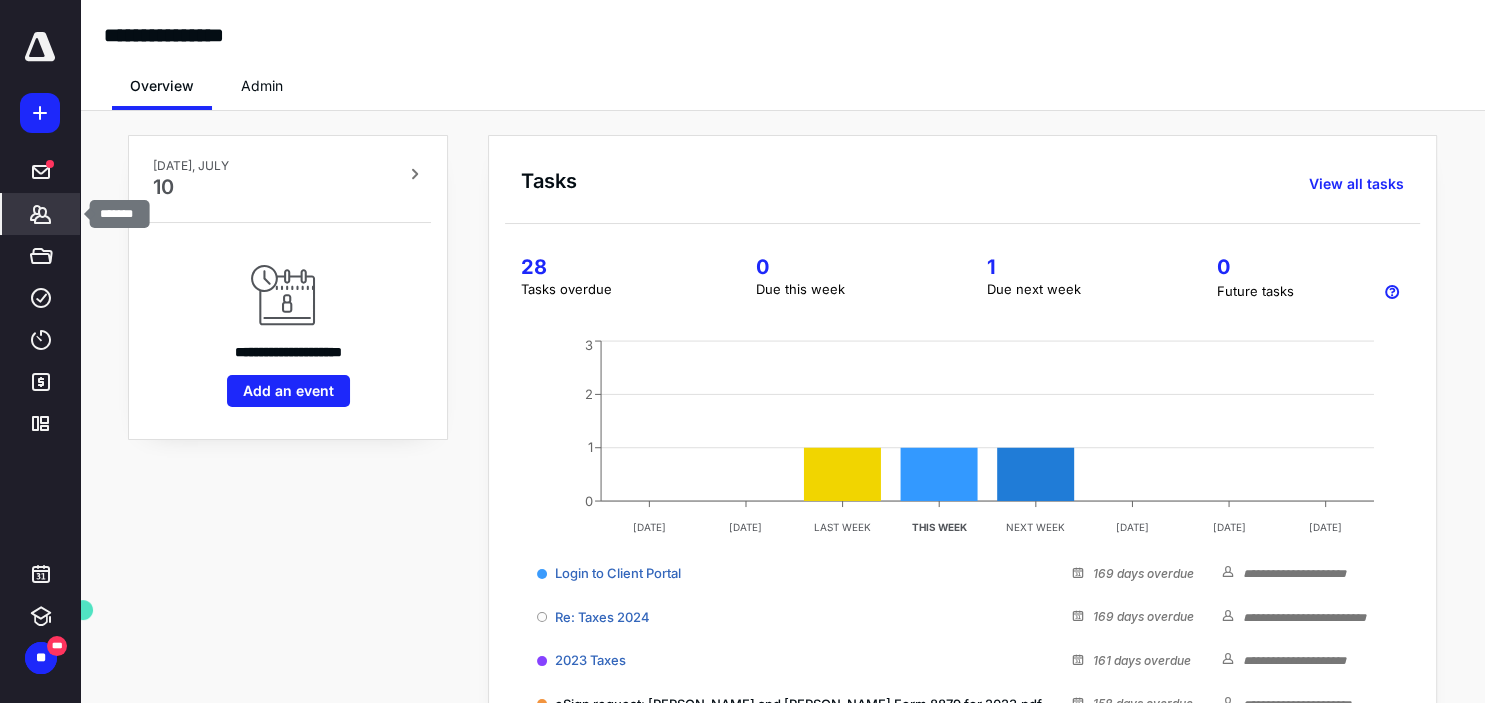 click 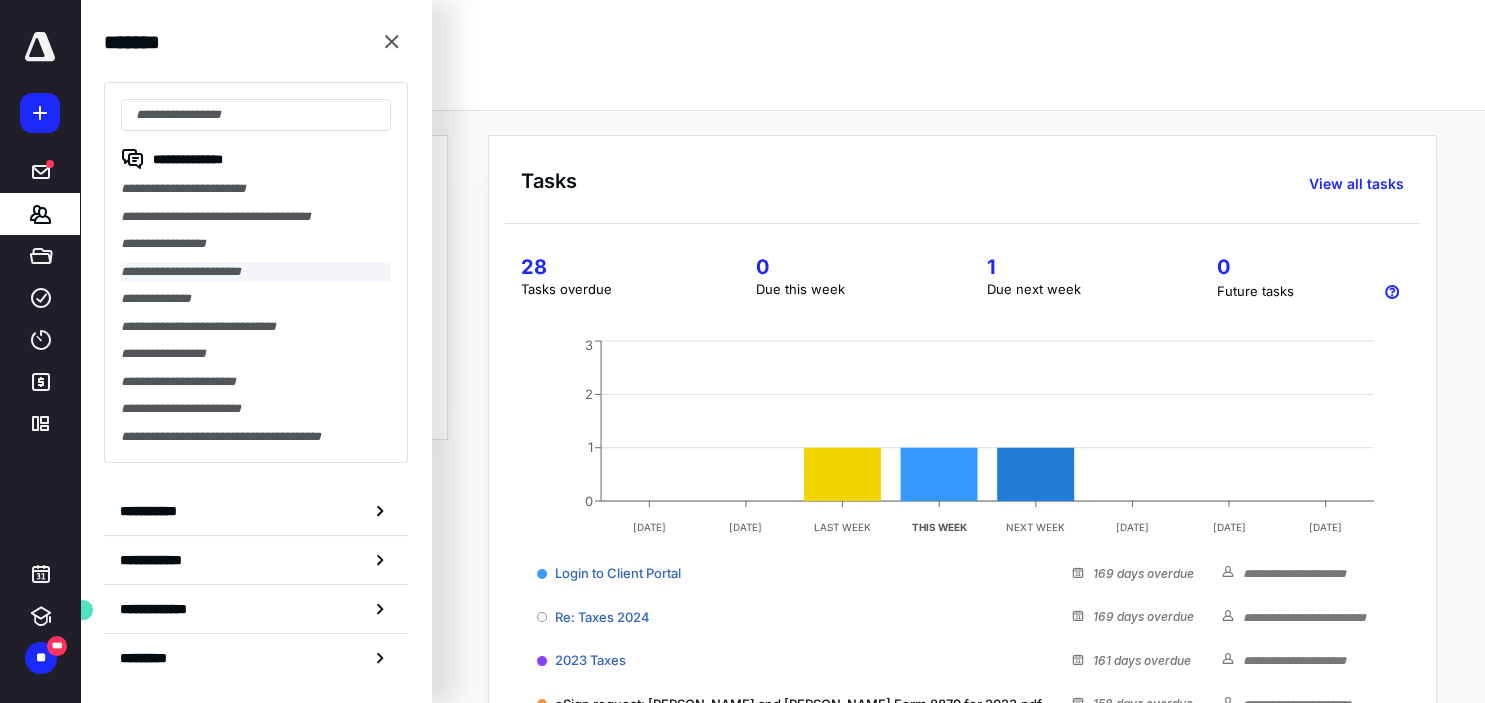 click on "**********" at bounding box center [256, 272] 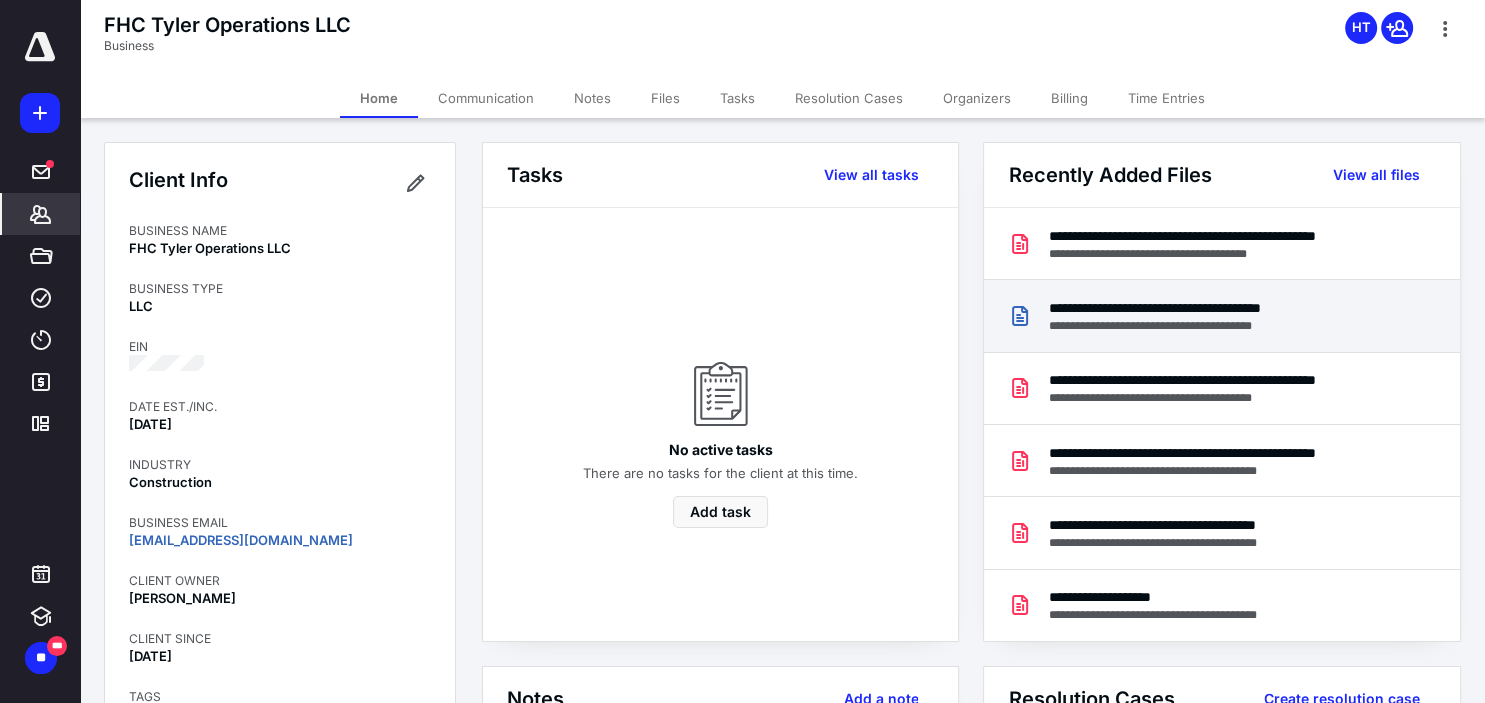 click on "**********" at bounding box center (1208, 308) 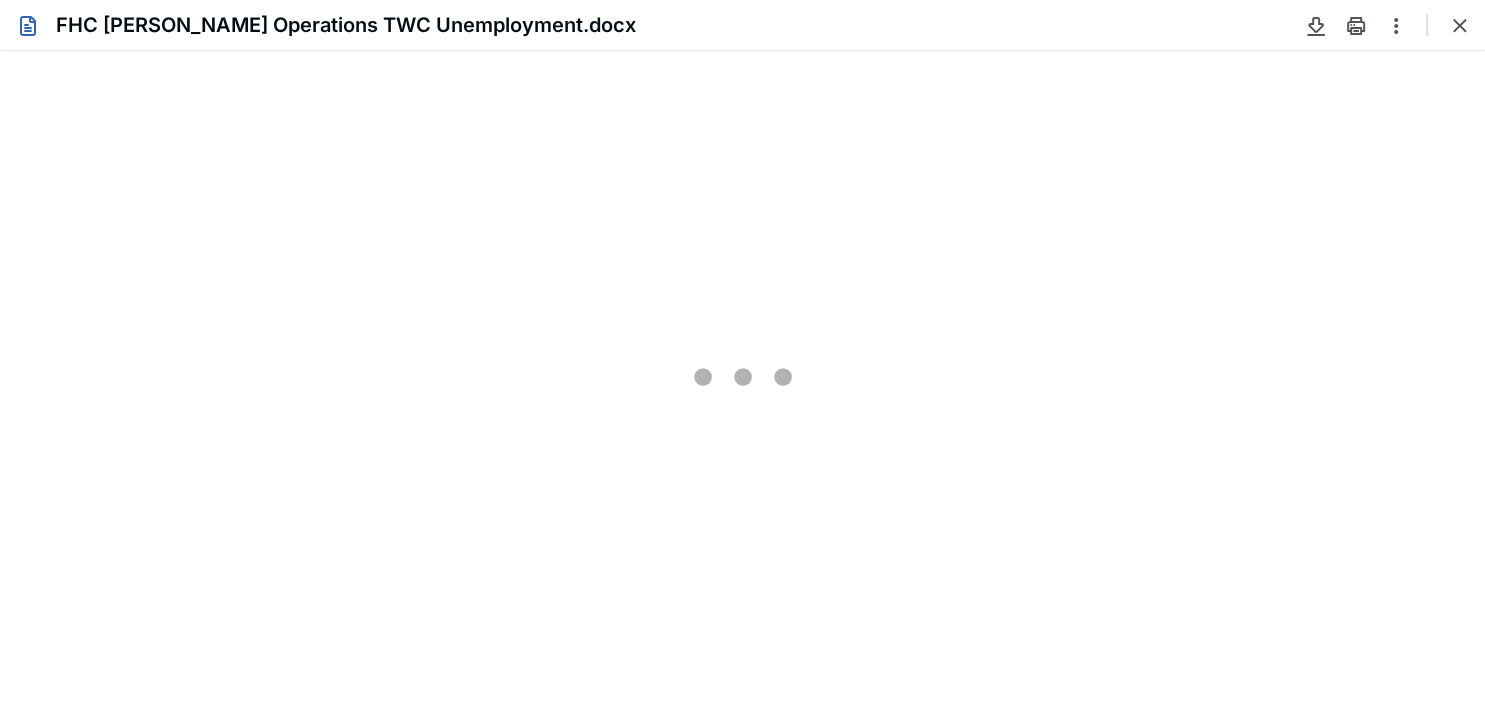 type on "78" 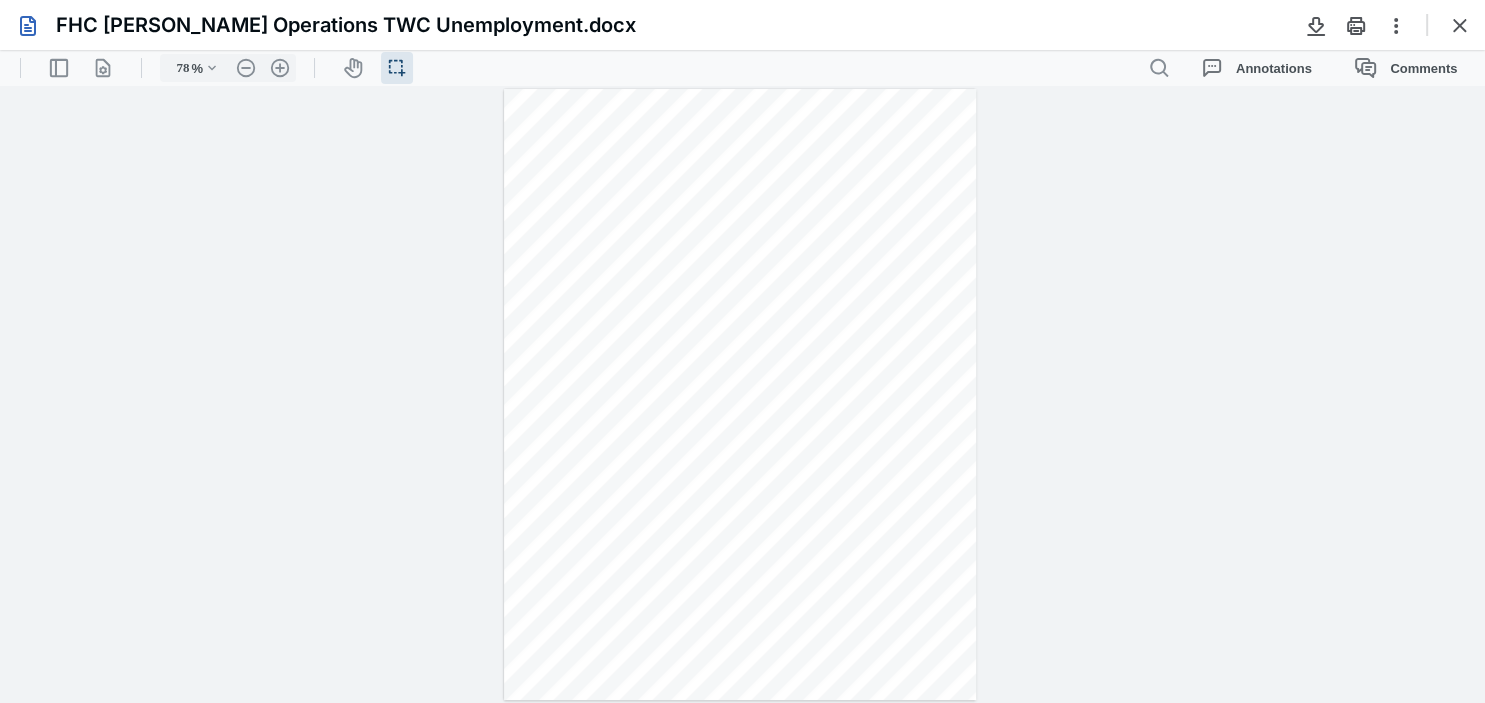 scroll, scrollTop: 0, scrollLeft: 0, axis: both 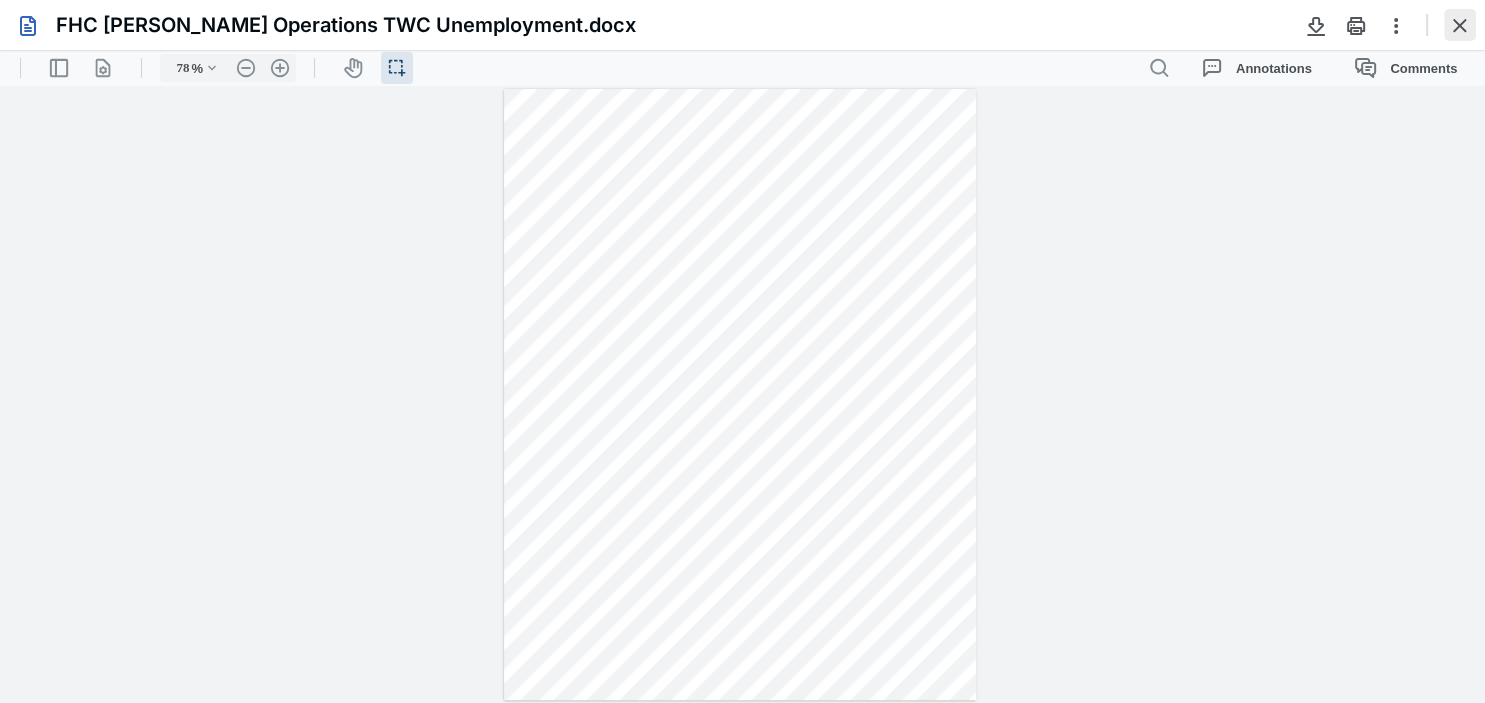 click at bounding box center (1460, 25) 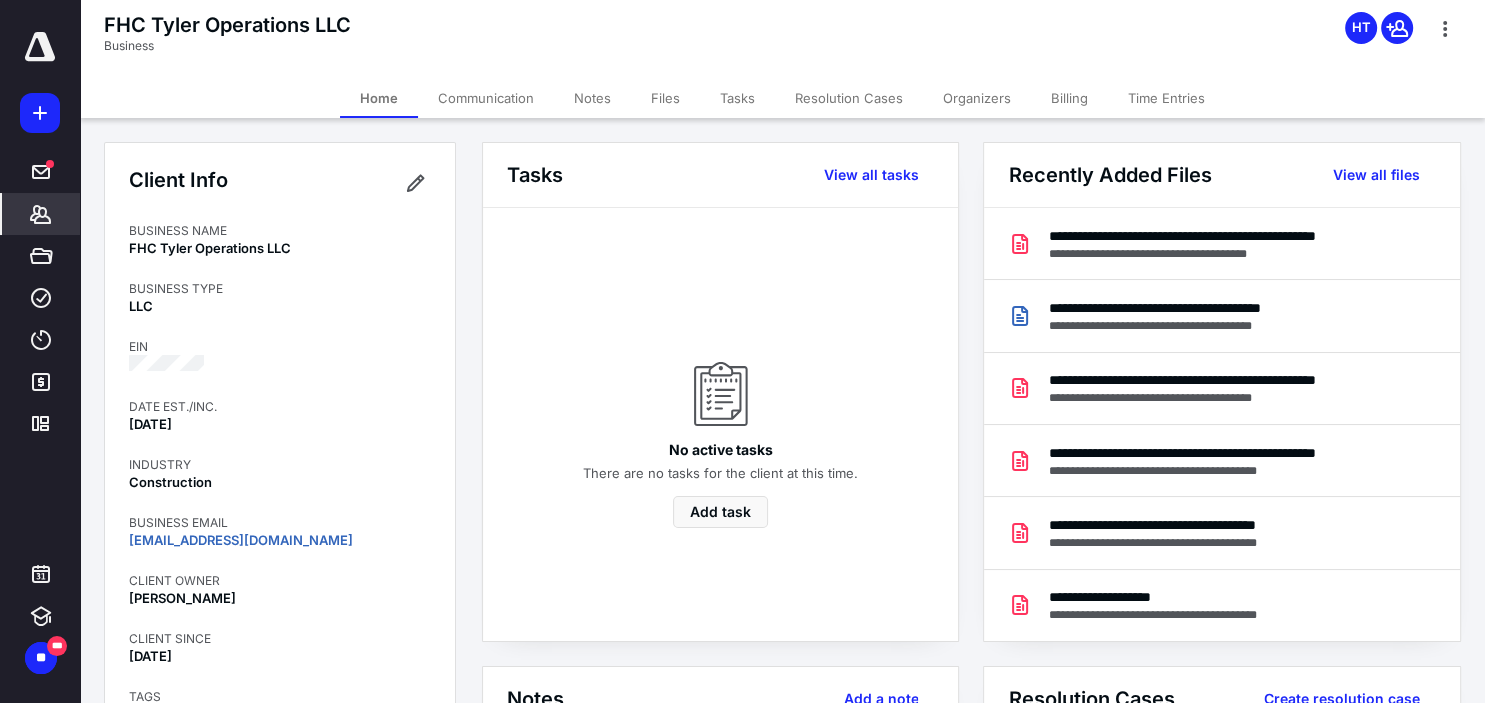 click on "Notes" at bounding box center (592, 98) 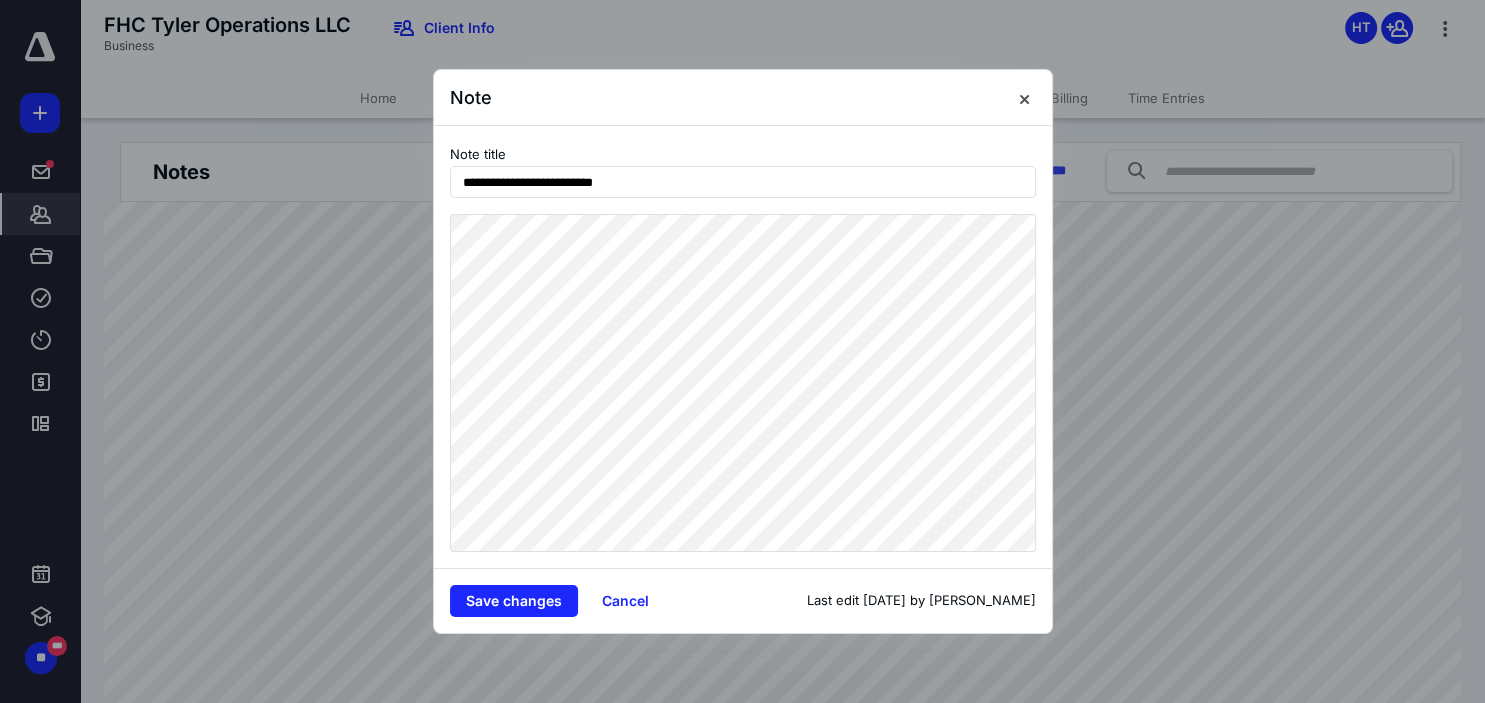 click at bounding box center [742, 351] 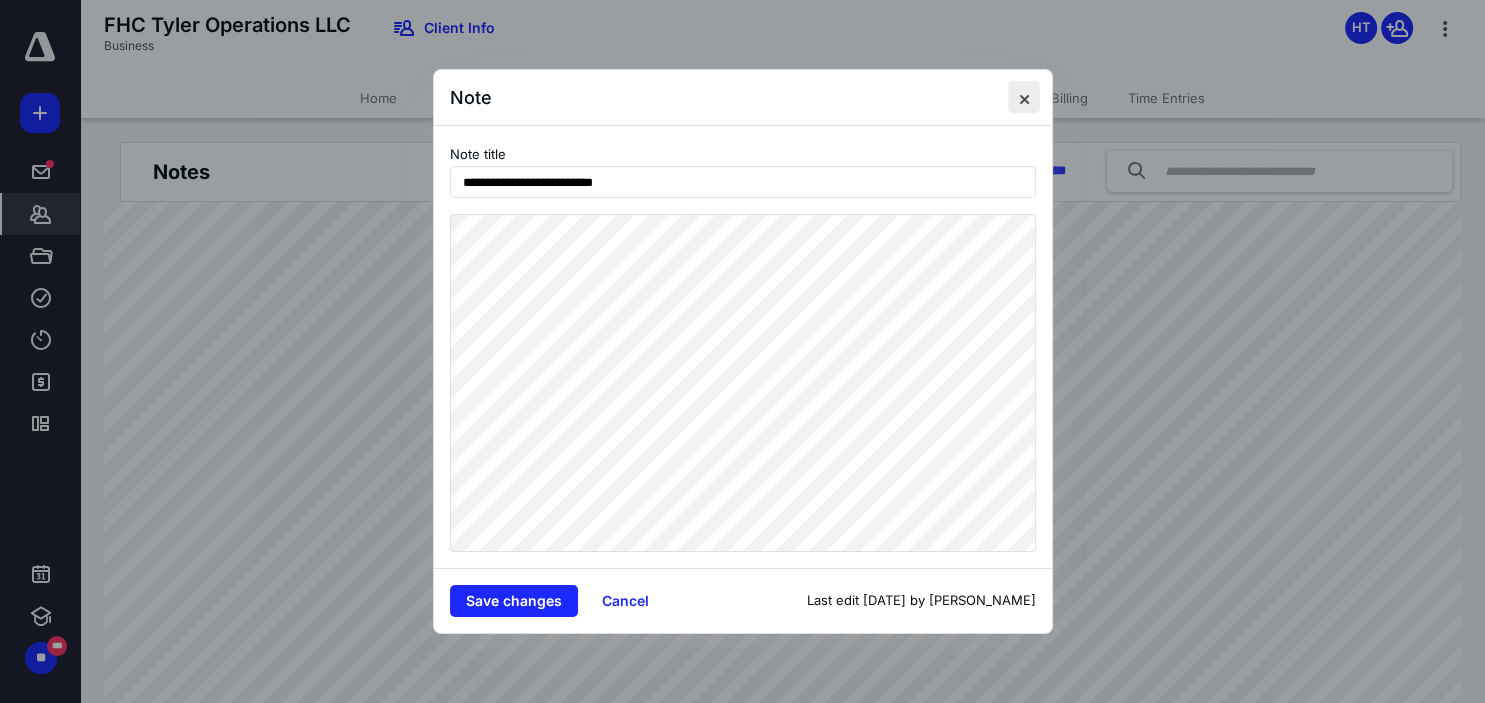 click at bounding box center (1024, 97) 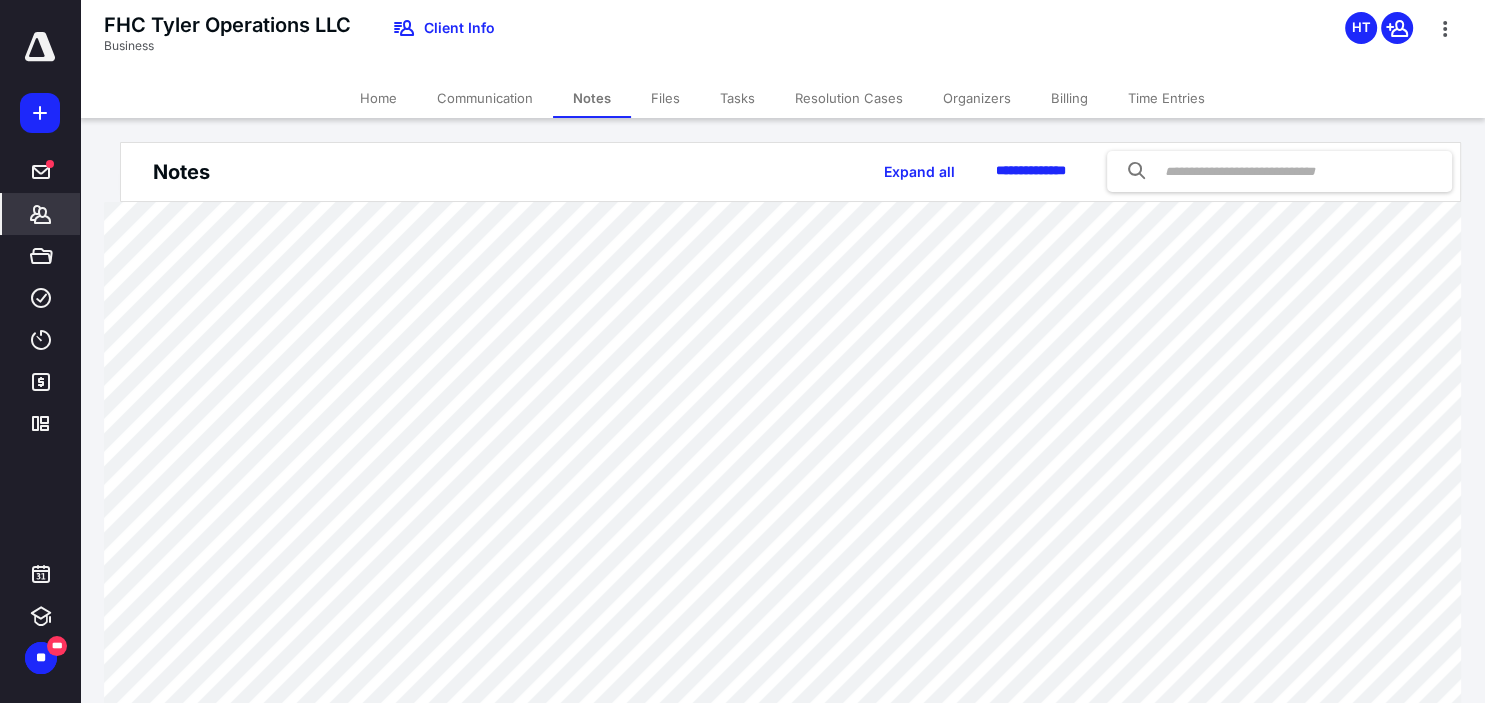 click on "Files" at bounding box center (665, 98) 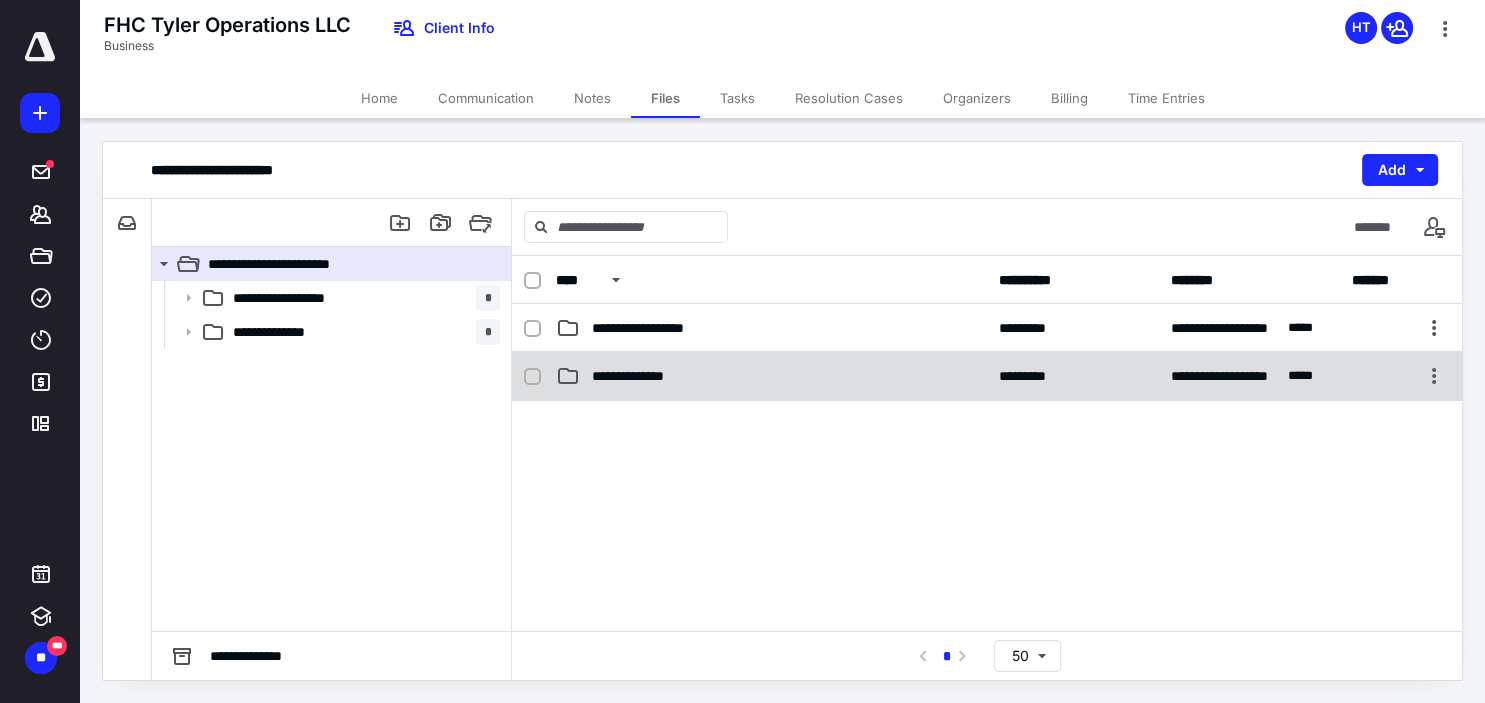 click on "**********" at bounding box center (641, 376) 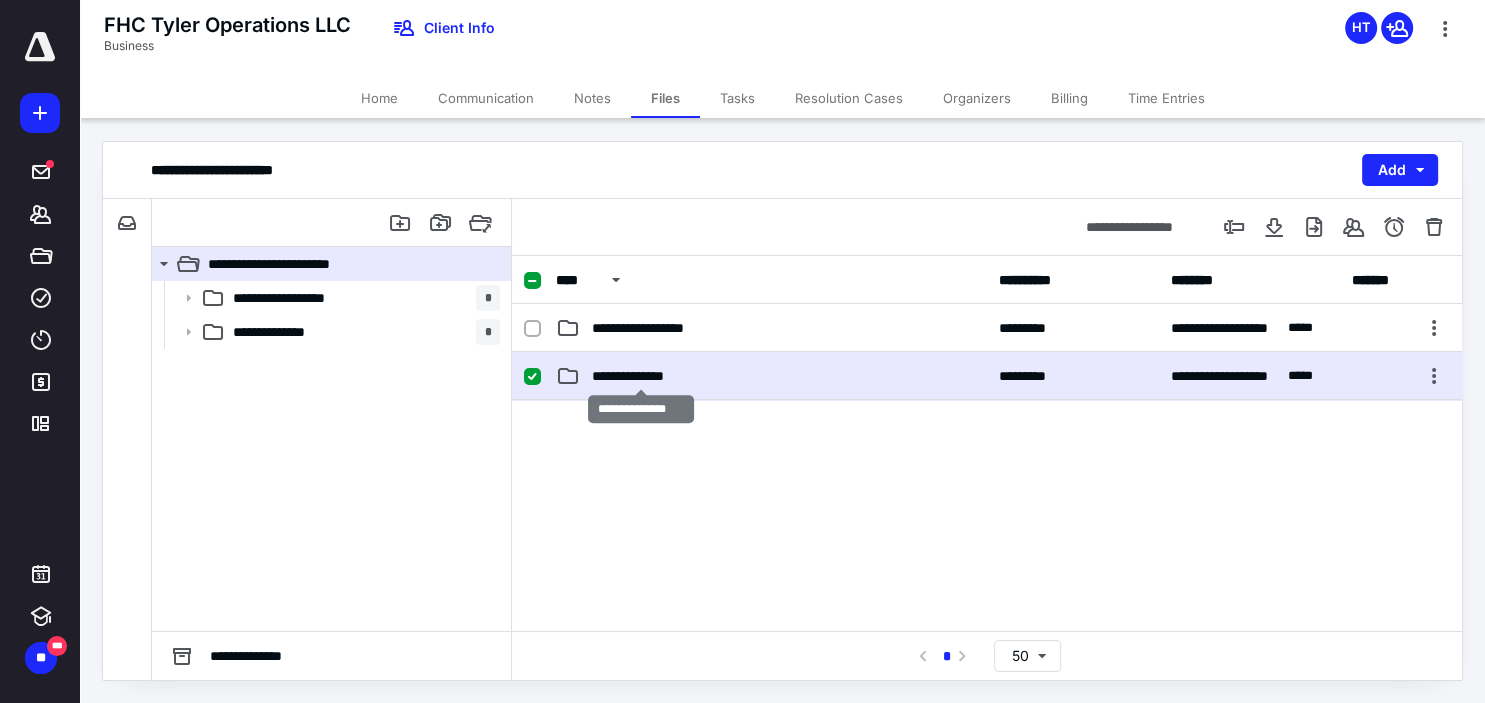 click on "**********" at bounding box center [641, 376] 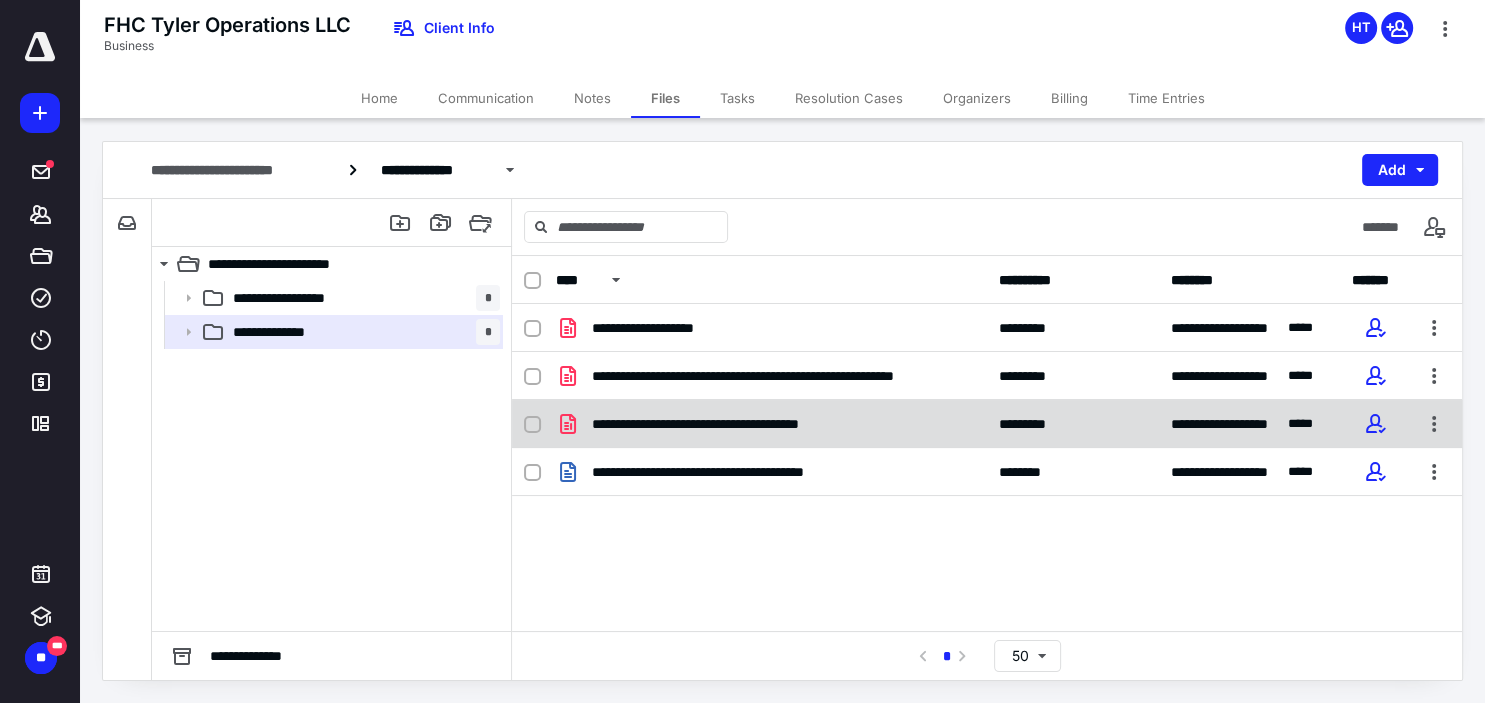 click on "**********" at bounding box center [987, 424] 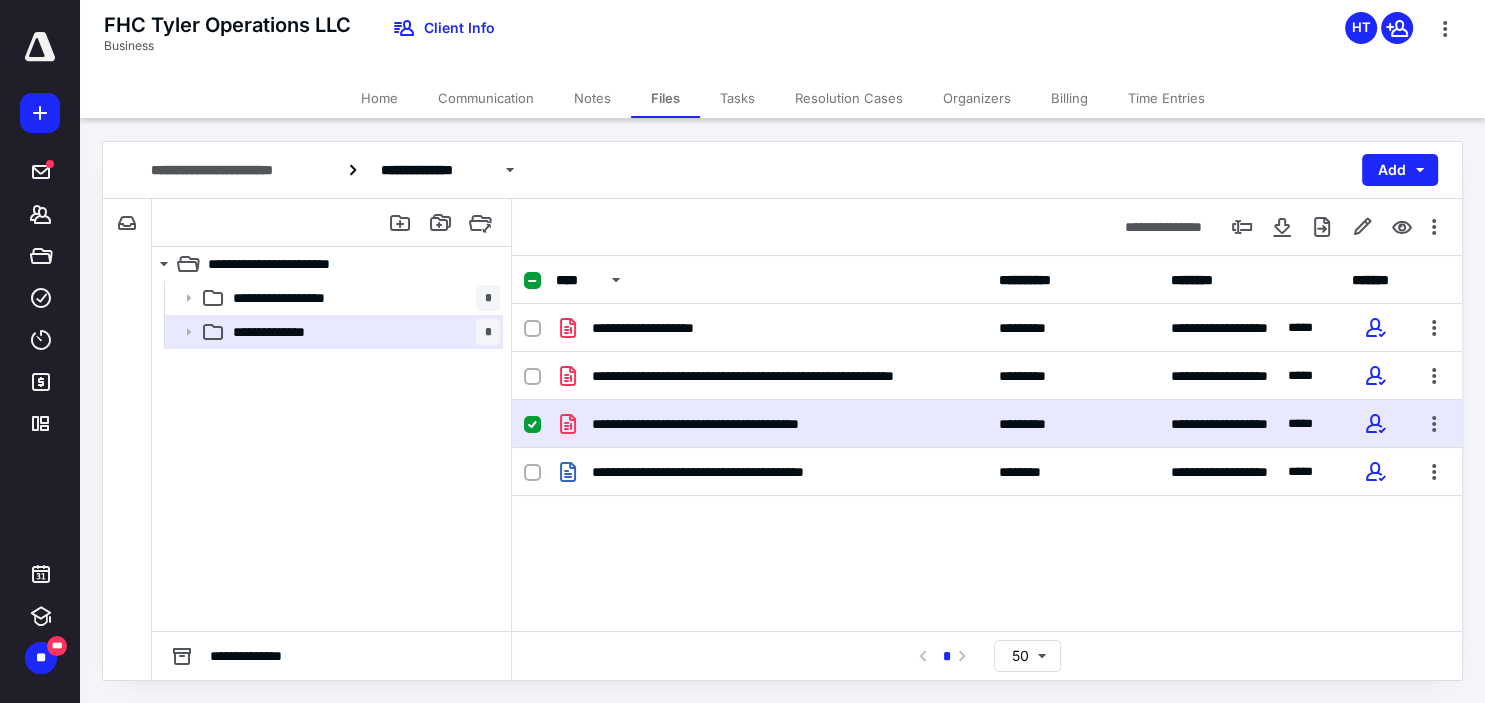 checkbox on "true" 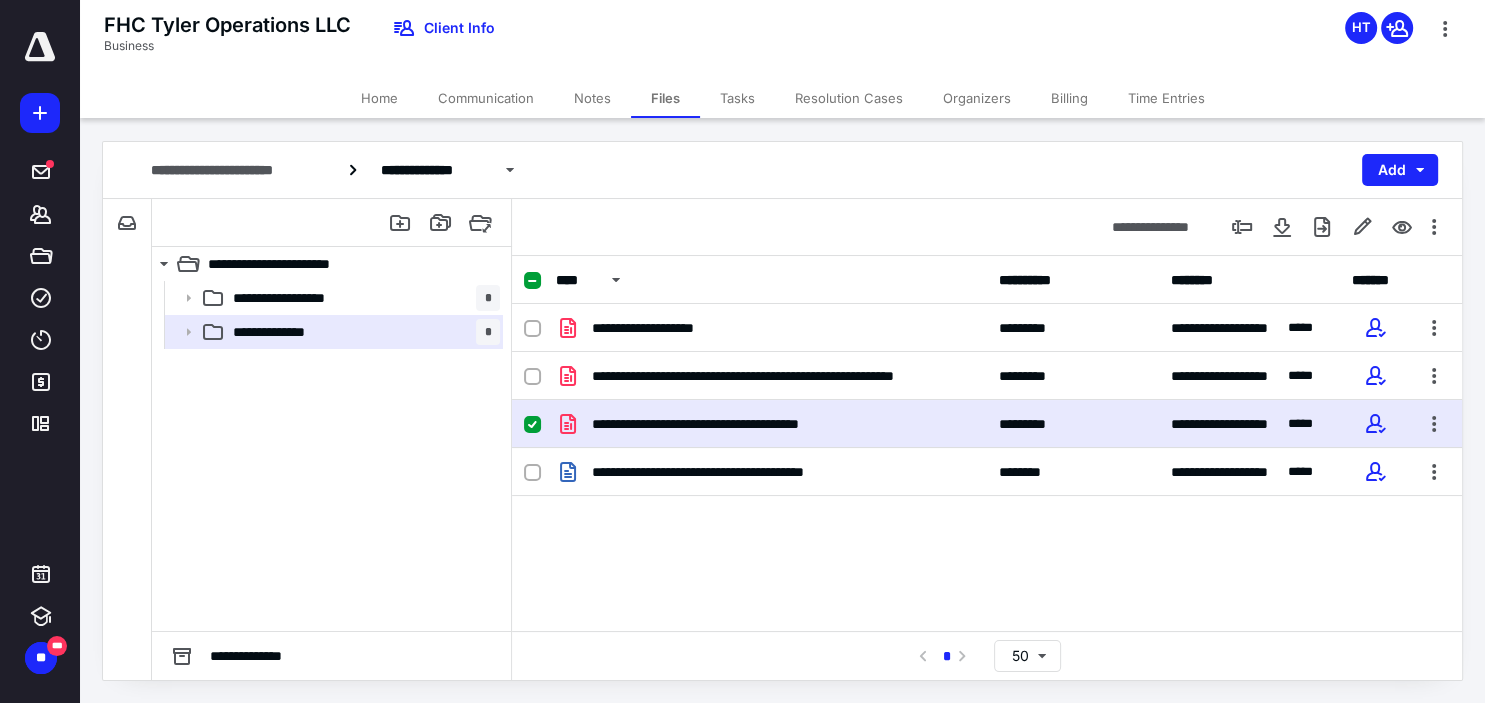 click on "**********" at bounding box center [987, 424] 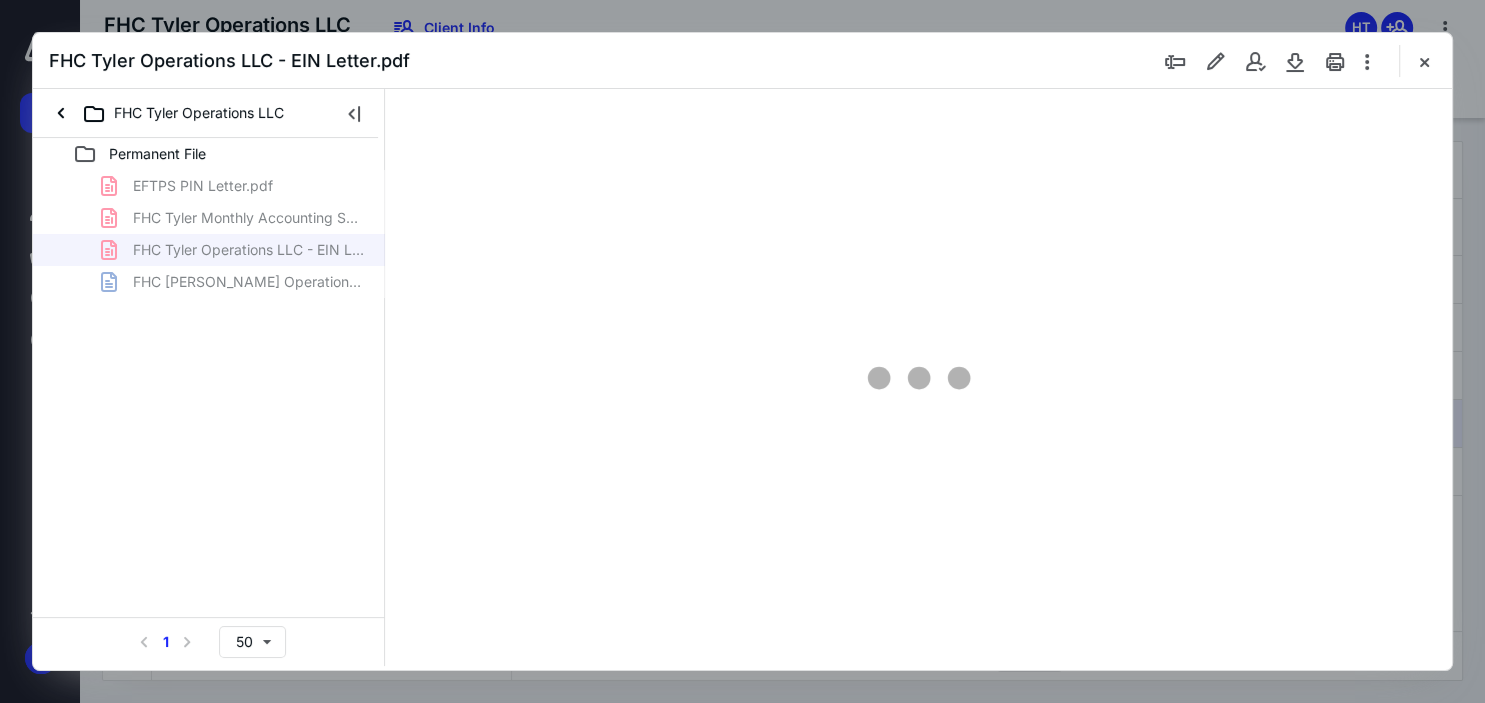 scroll, scrollTop: 0, scrollLeft: 0, axis: both 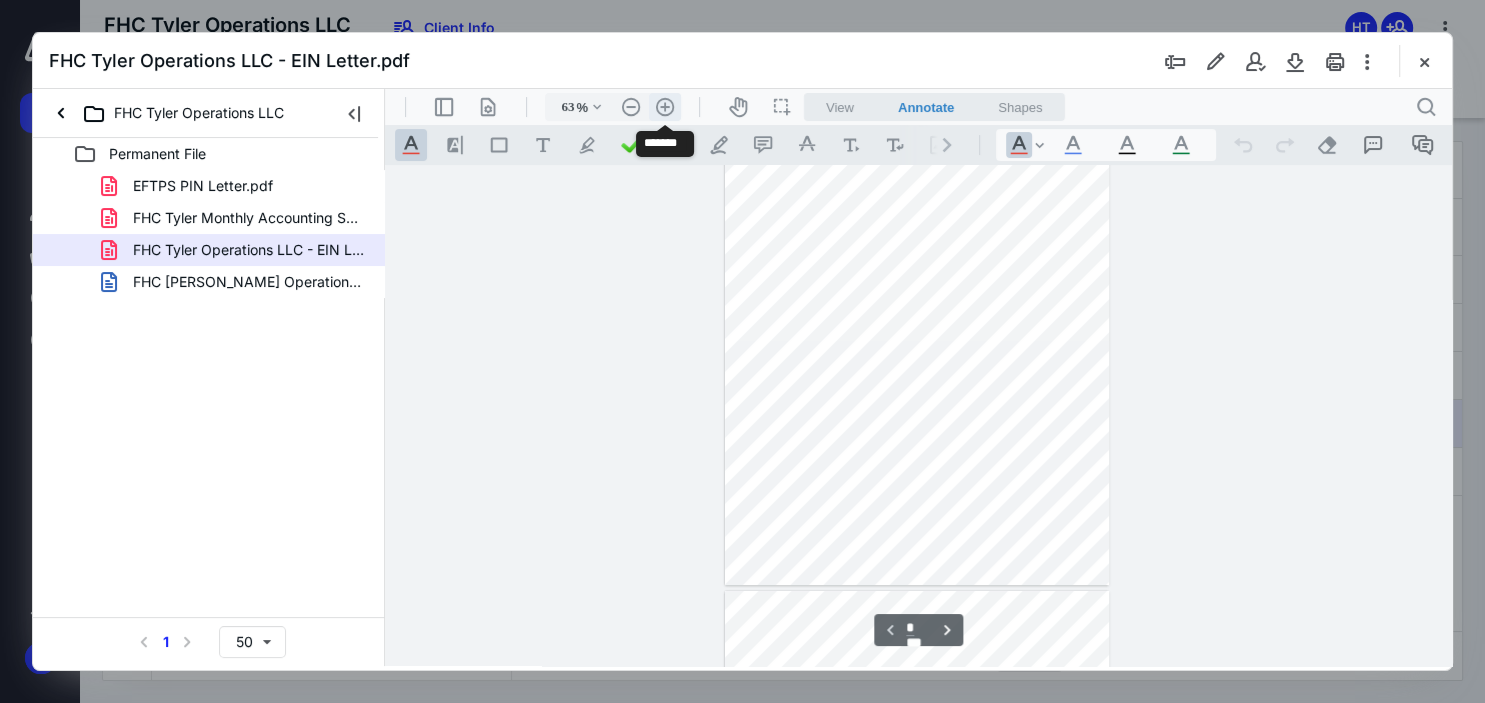 click on ".cls-1{fill:#abb0c4;} icon - header - zoom - in - line" at bounding box center [665, 107] 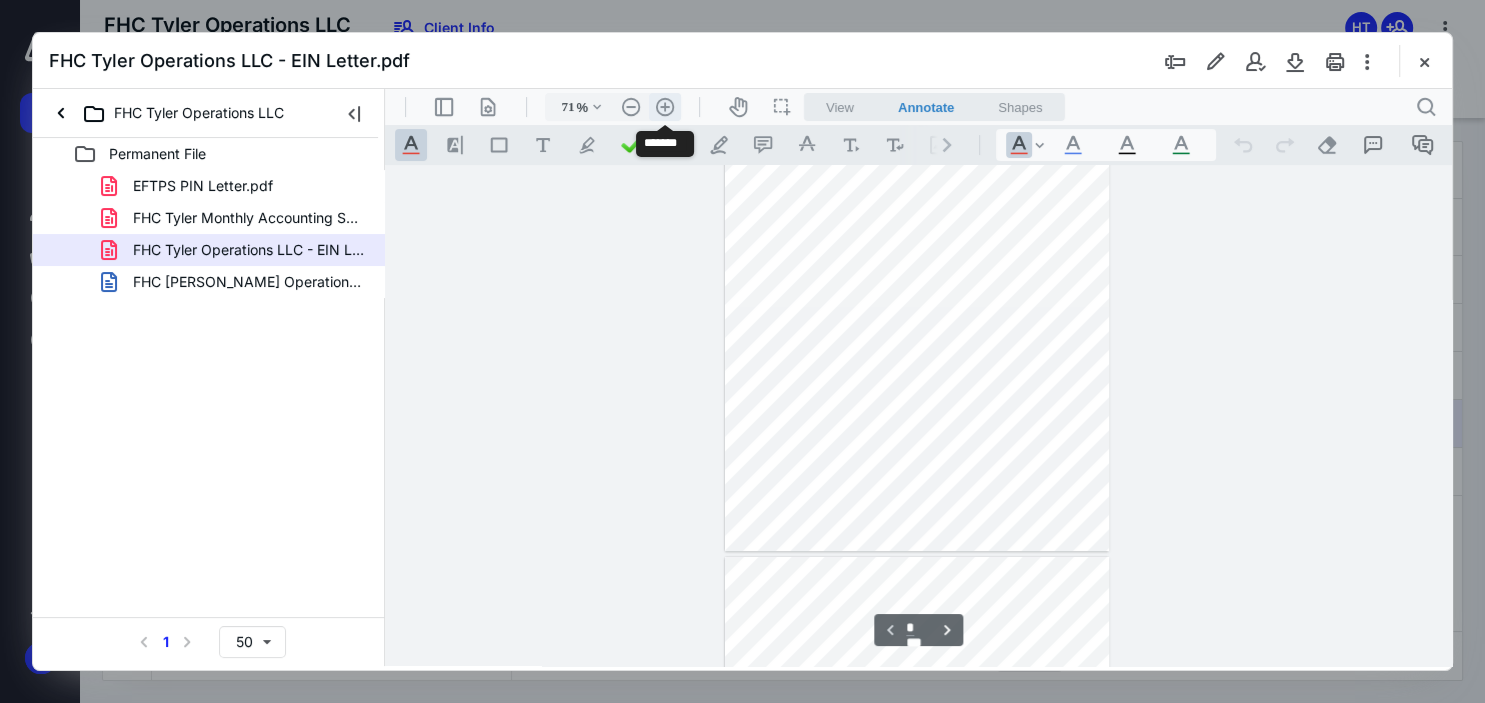 click on ".cls-1{fill:#abb0c4;} icon - header - zoom - in - line" at bounding box center (665, 107) 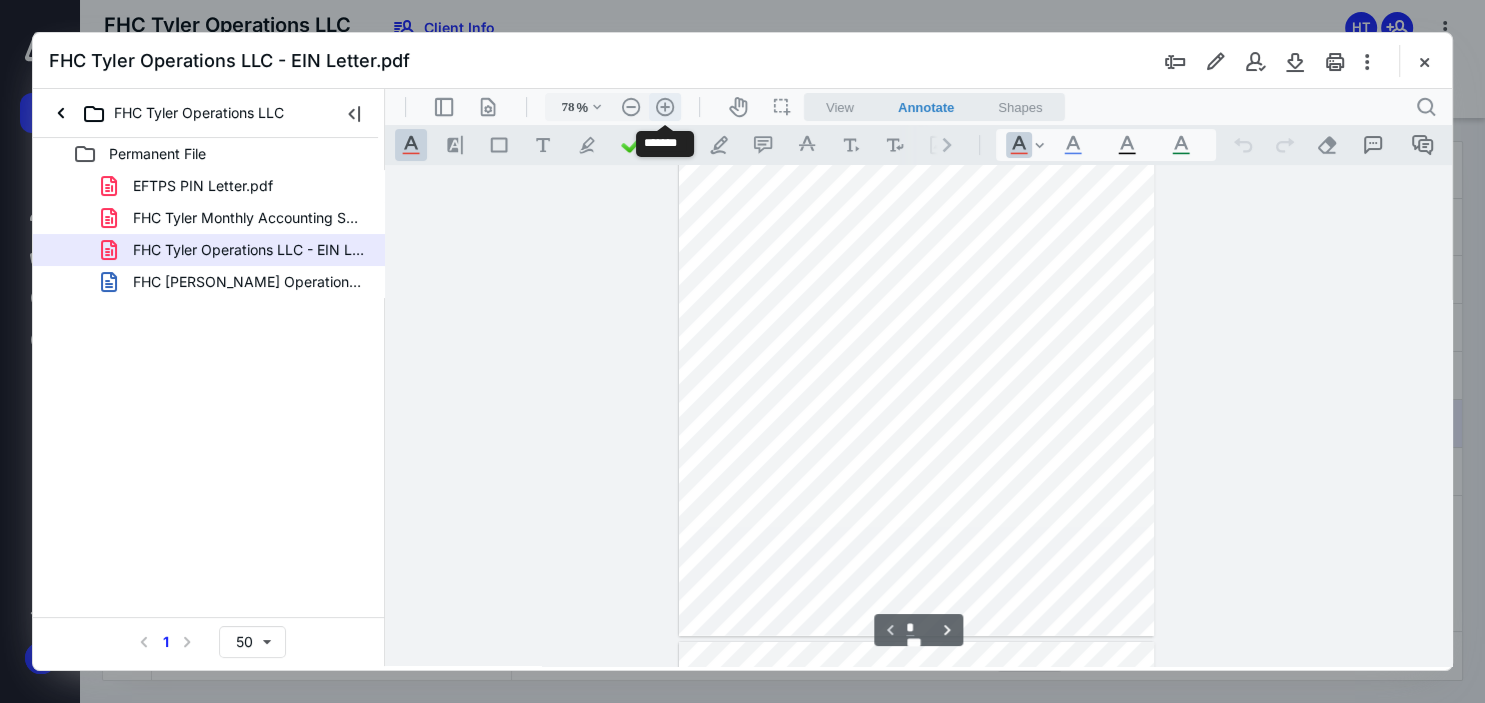 click on ".cls-1{fill:#abb0c4;} icon - header - zoom - in - line" at bounding box center [665, 107] 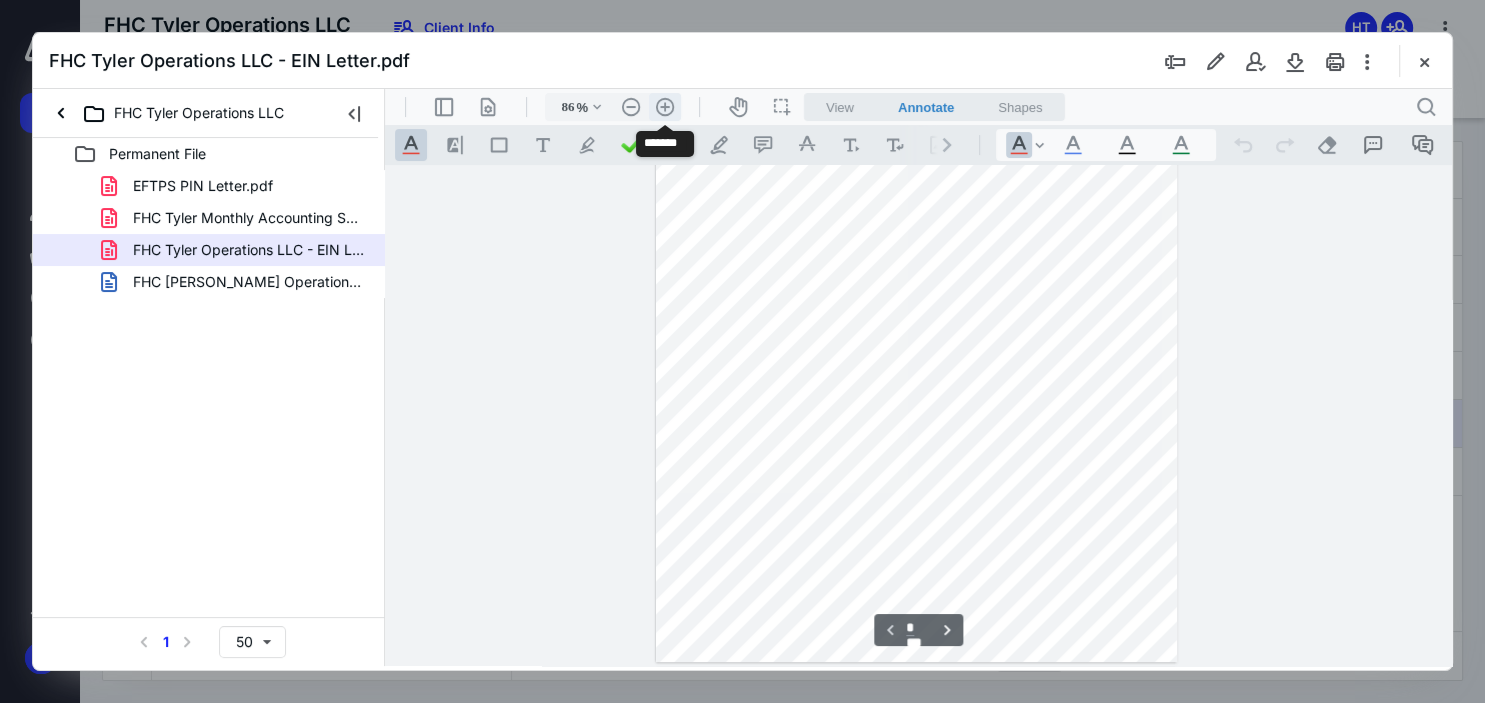 click on ".cls-1{fill:#abb0c4;} icon - header - zoom - in - line" at bounding box center [665, 107] 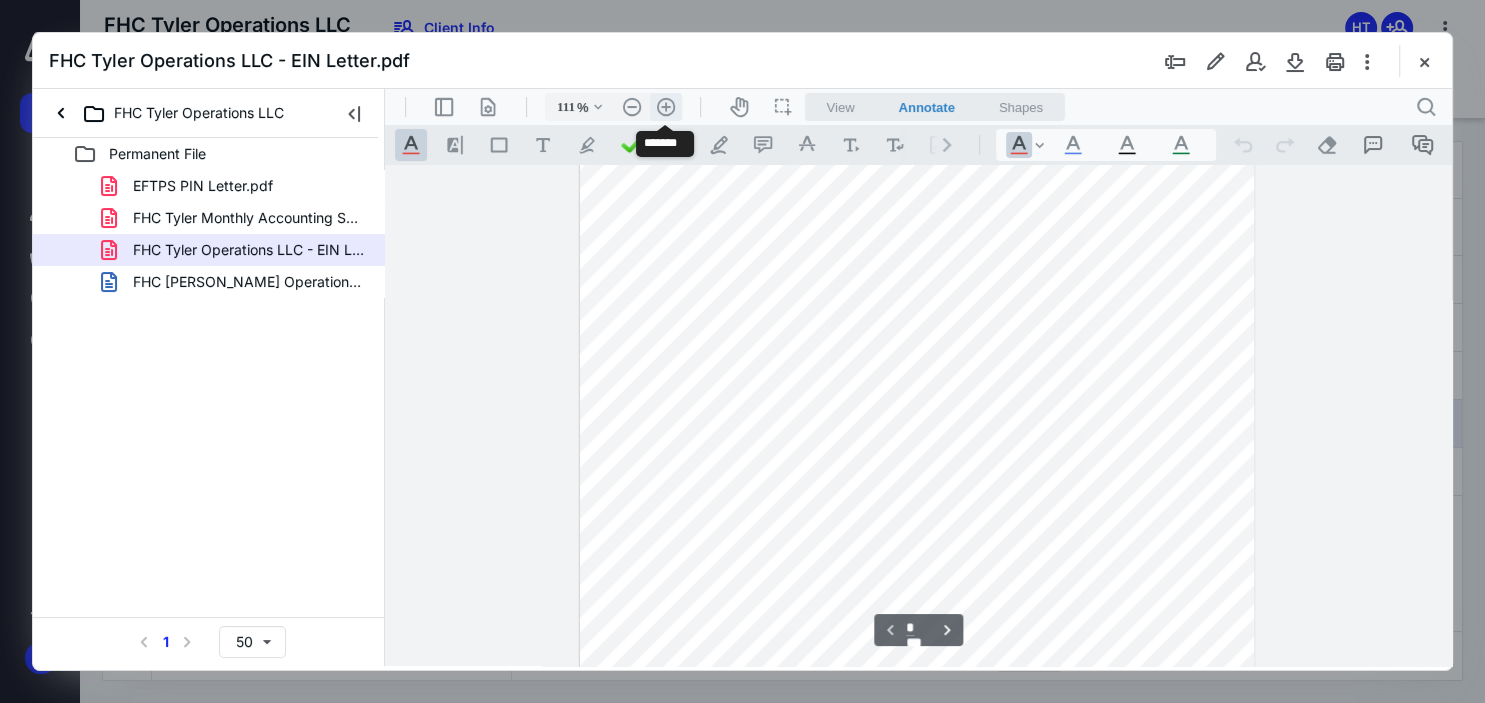 click on ".cls-1{fill:#abb0c4;} icon - header - zoom - in - line" at bounding box center [666, 107] 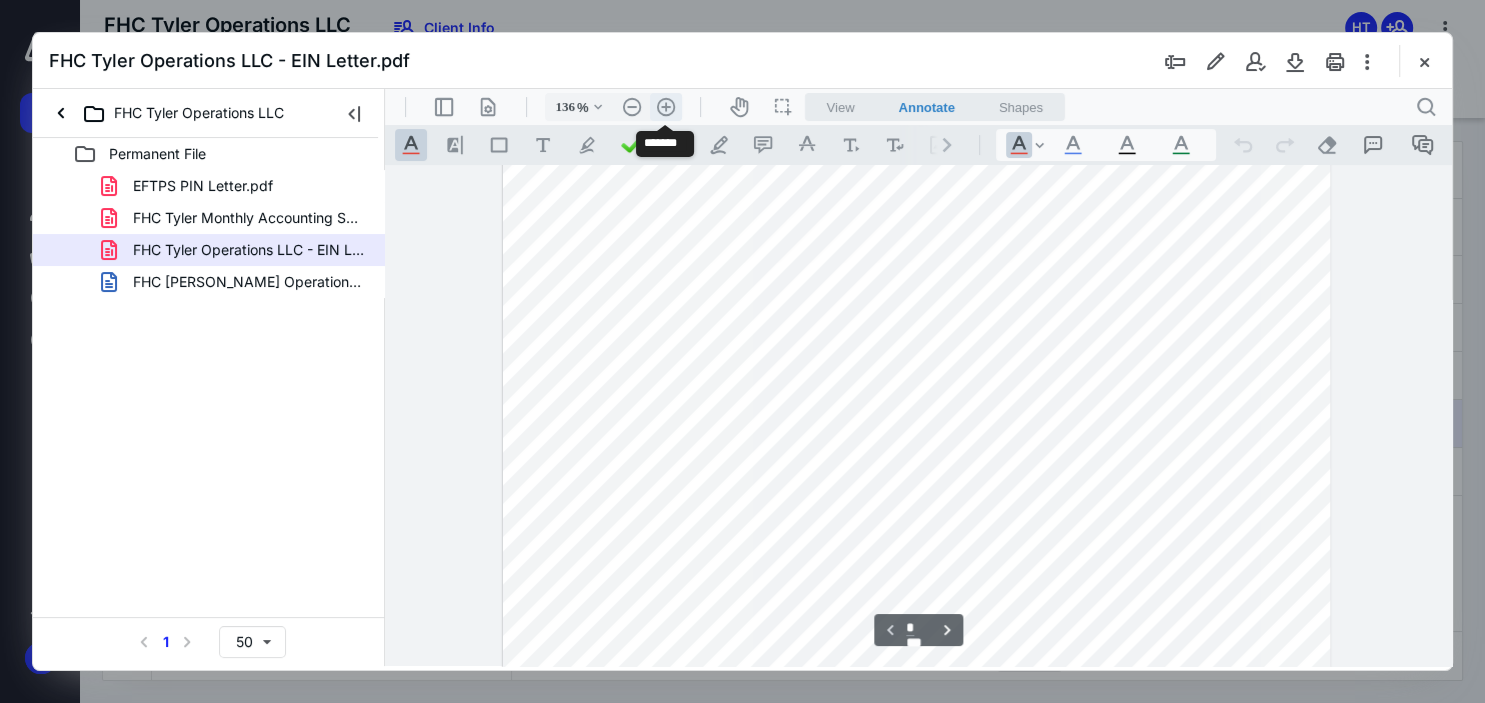 click on ".cls-1{fill:#abb0c4;} icon - header - zoom - in - line" at bounding box center [666, 107] 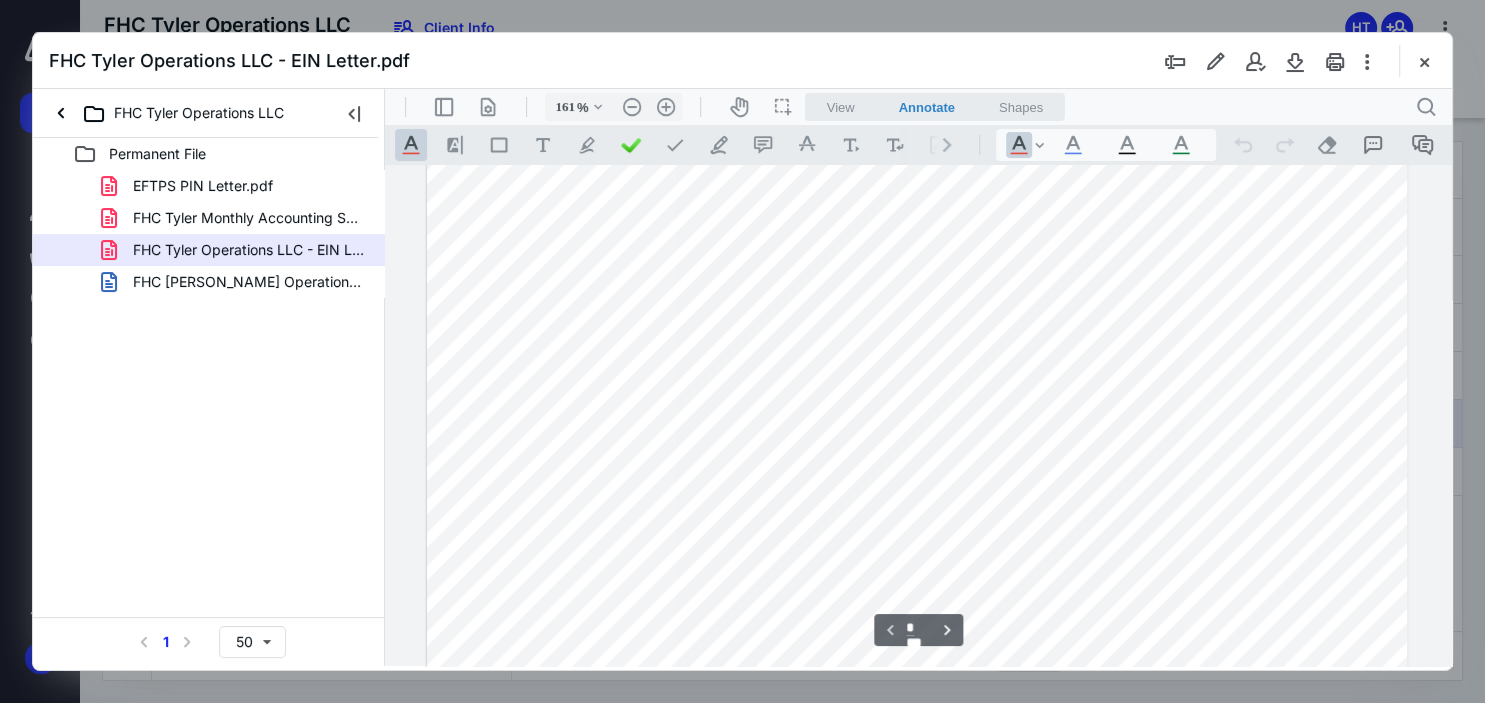 scroll, scrollTop: 81, scrollLeft: 0, axis: vertical 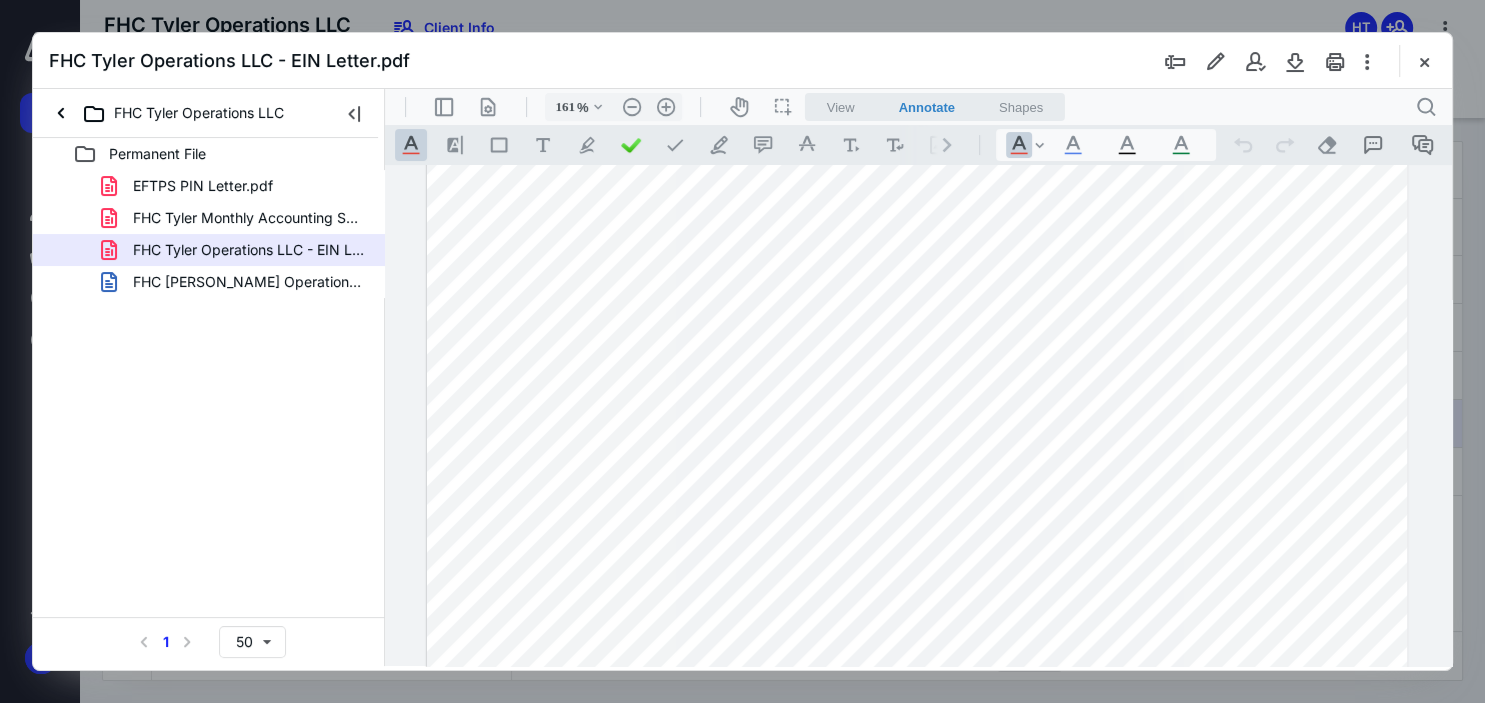 click on "FHC Tyler Operations LLC - EIN Letter.pdf" at bounding box center (742, 61) 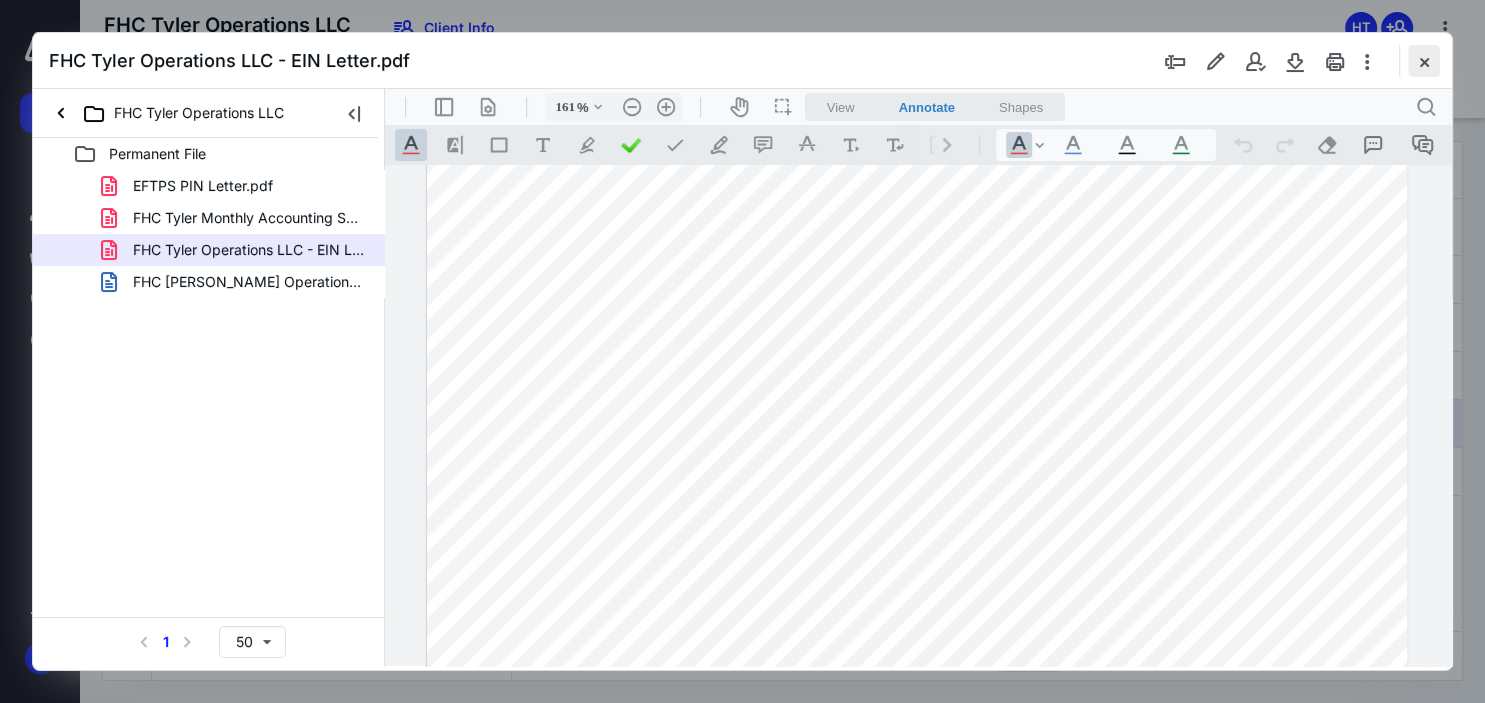 click at bounding box center [1424, 61] 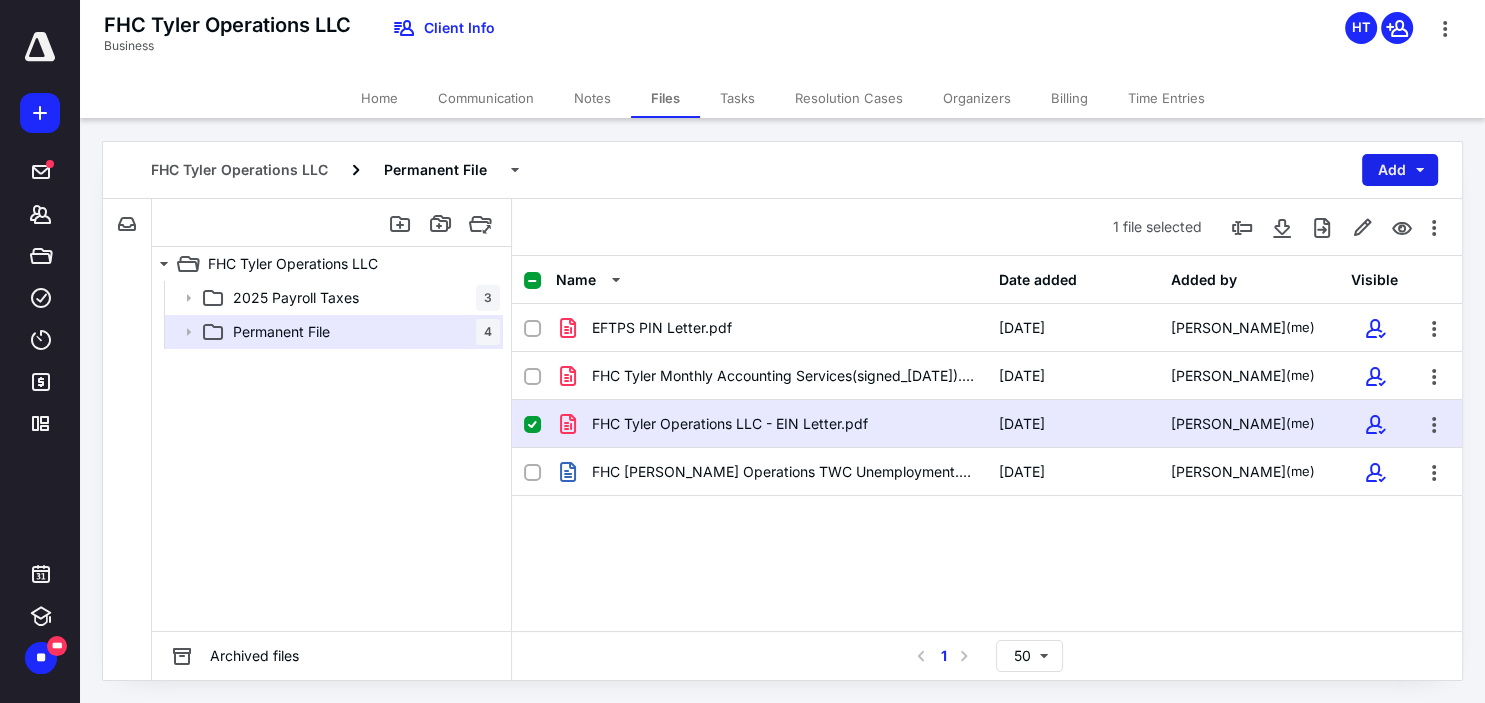 click on "Add" at bounding box center (1400, 170) 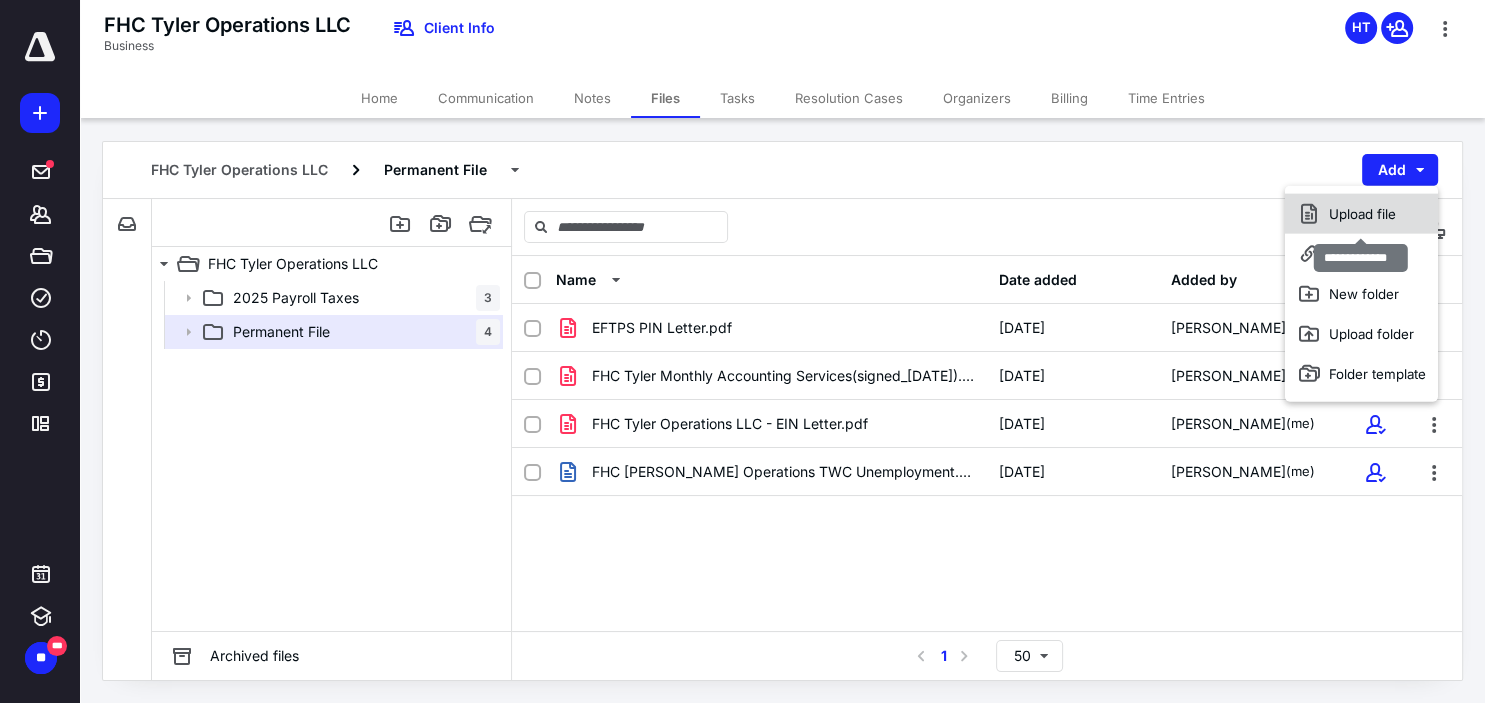 click on "Upload file" at bounding box center (1361, 214) 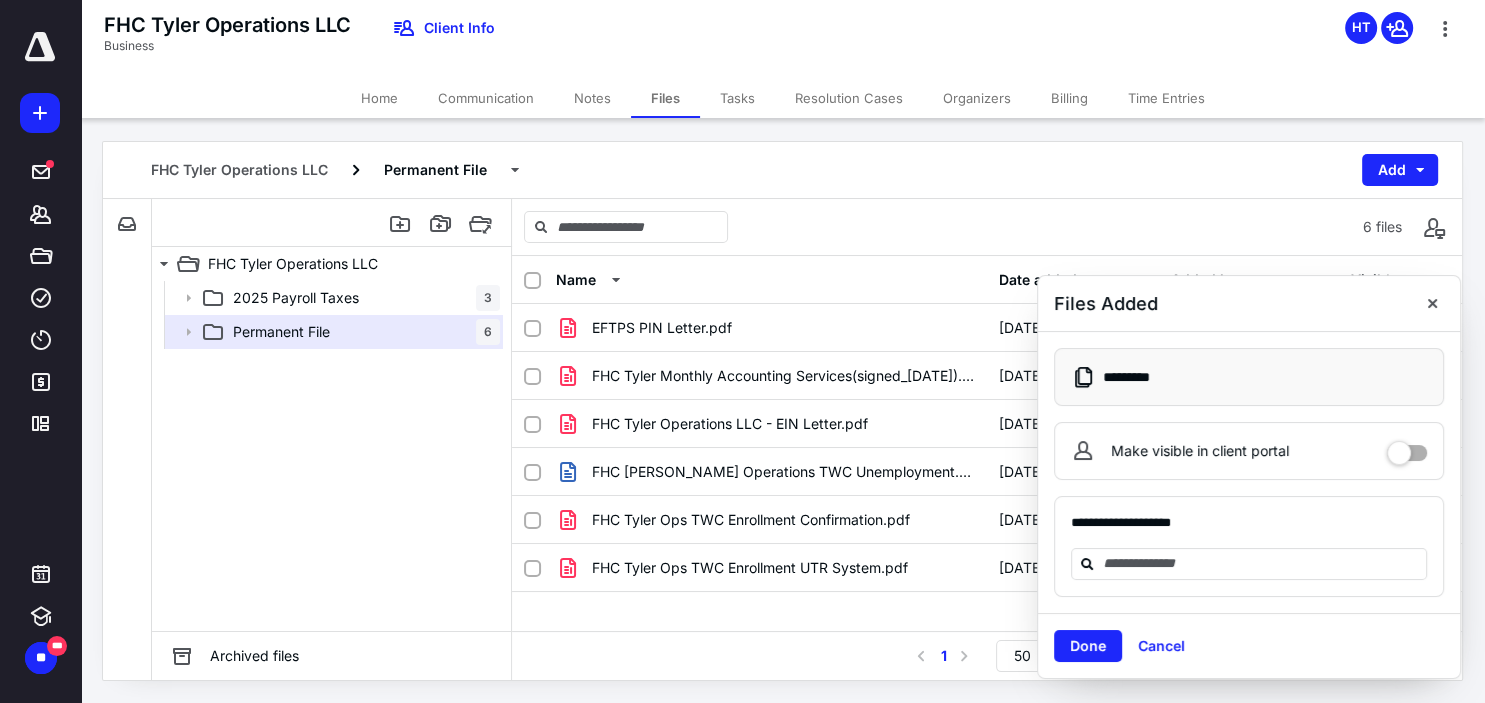 click at bounding box center (1407, 446) 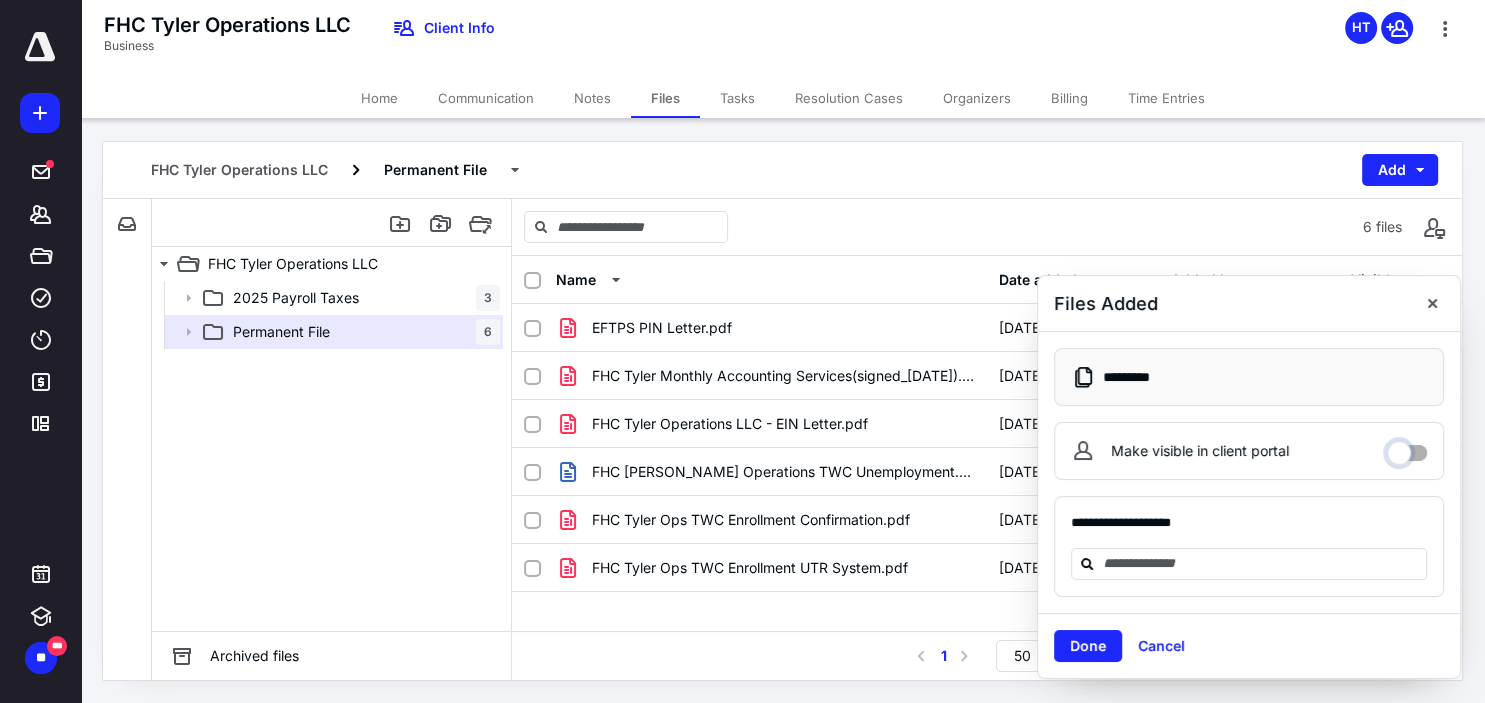 click on "Make visible in client portal" at bounding box center [1407, 448] 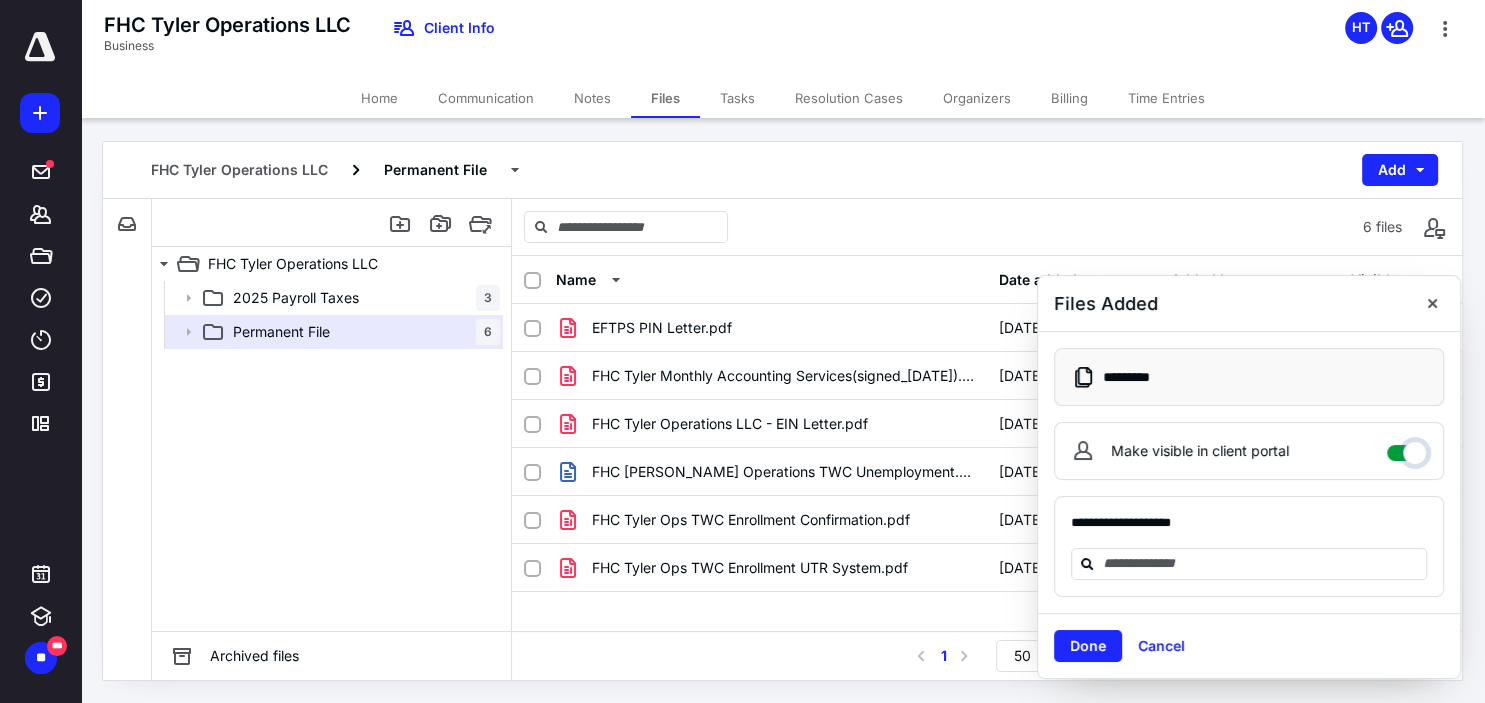 checkbox on "****" 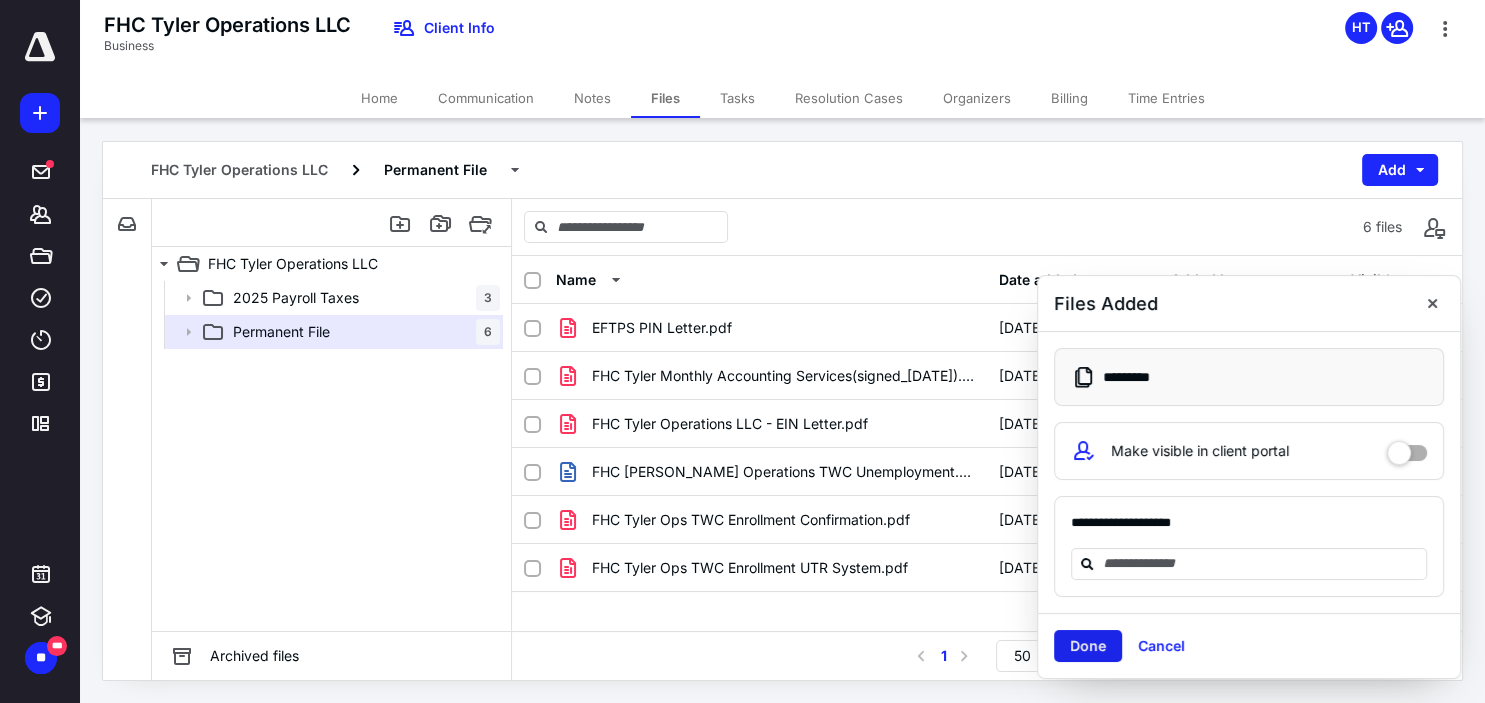 click on "Done" at bounding box center (1088, 646) 